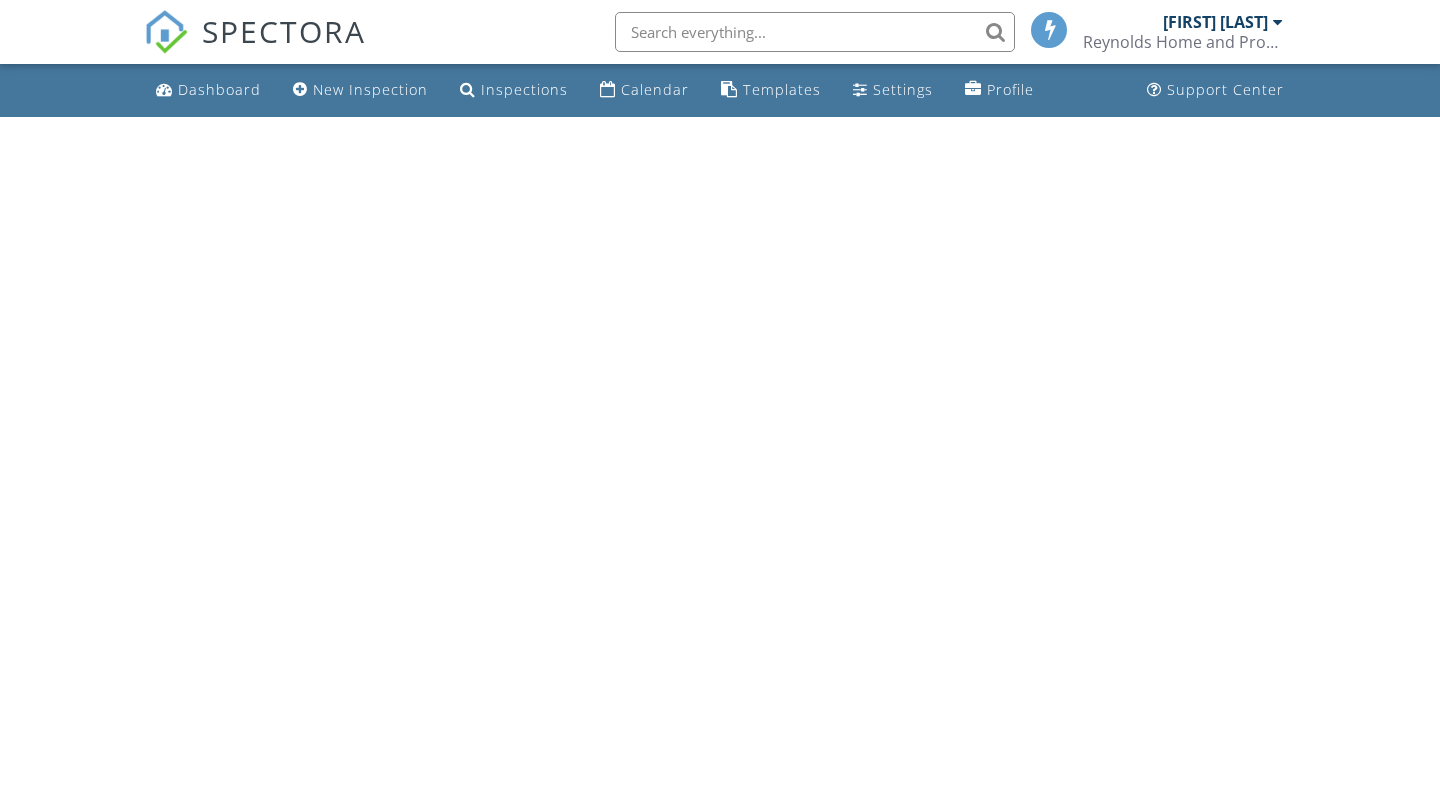 scroll, scrollTop: 0, scrollLeft: 0, axis: both 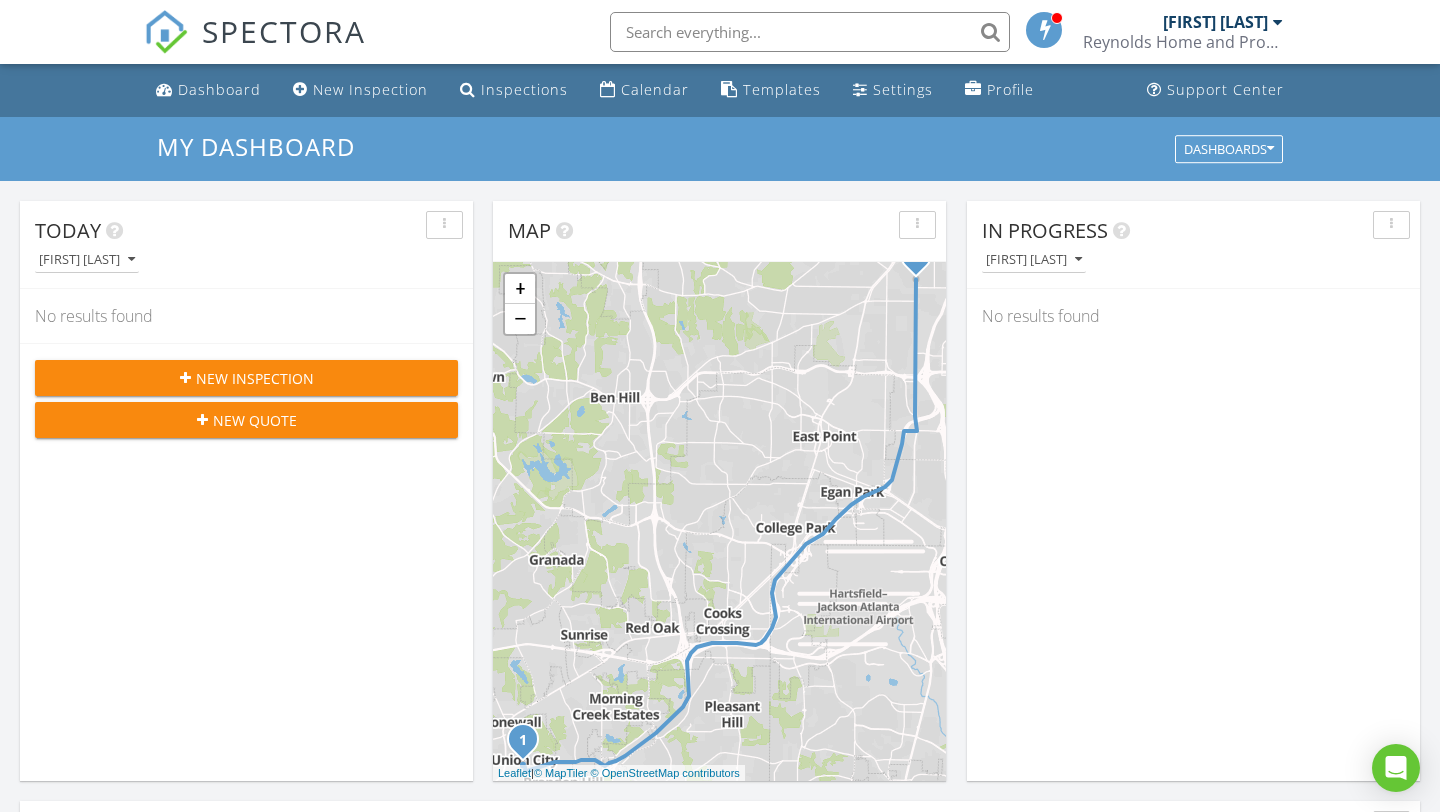 click on "[FIRST] [LAST]" at bounding box center [1215, 22] 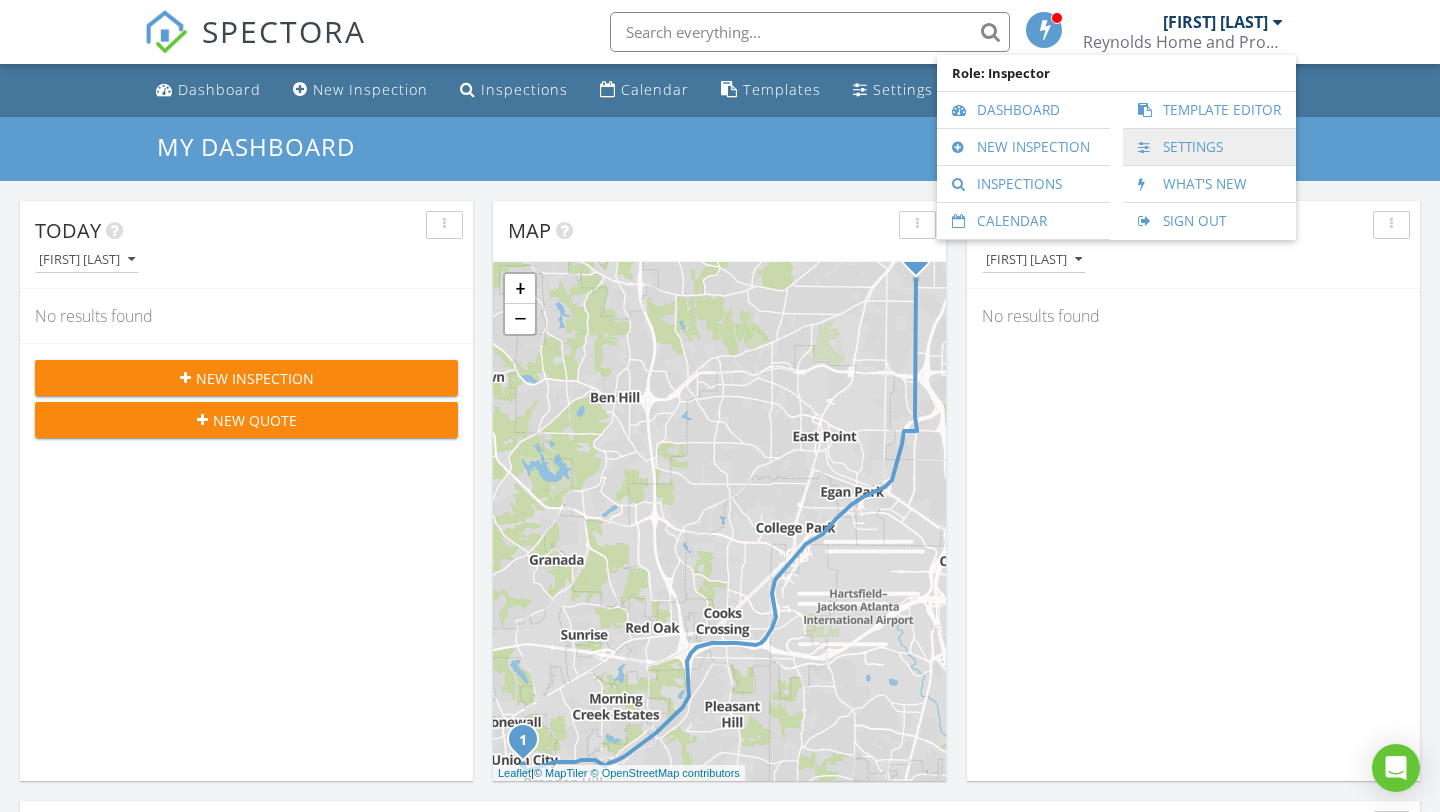 click on "Settings" at bounding box center [1209, 147] 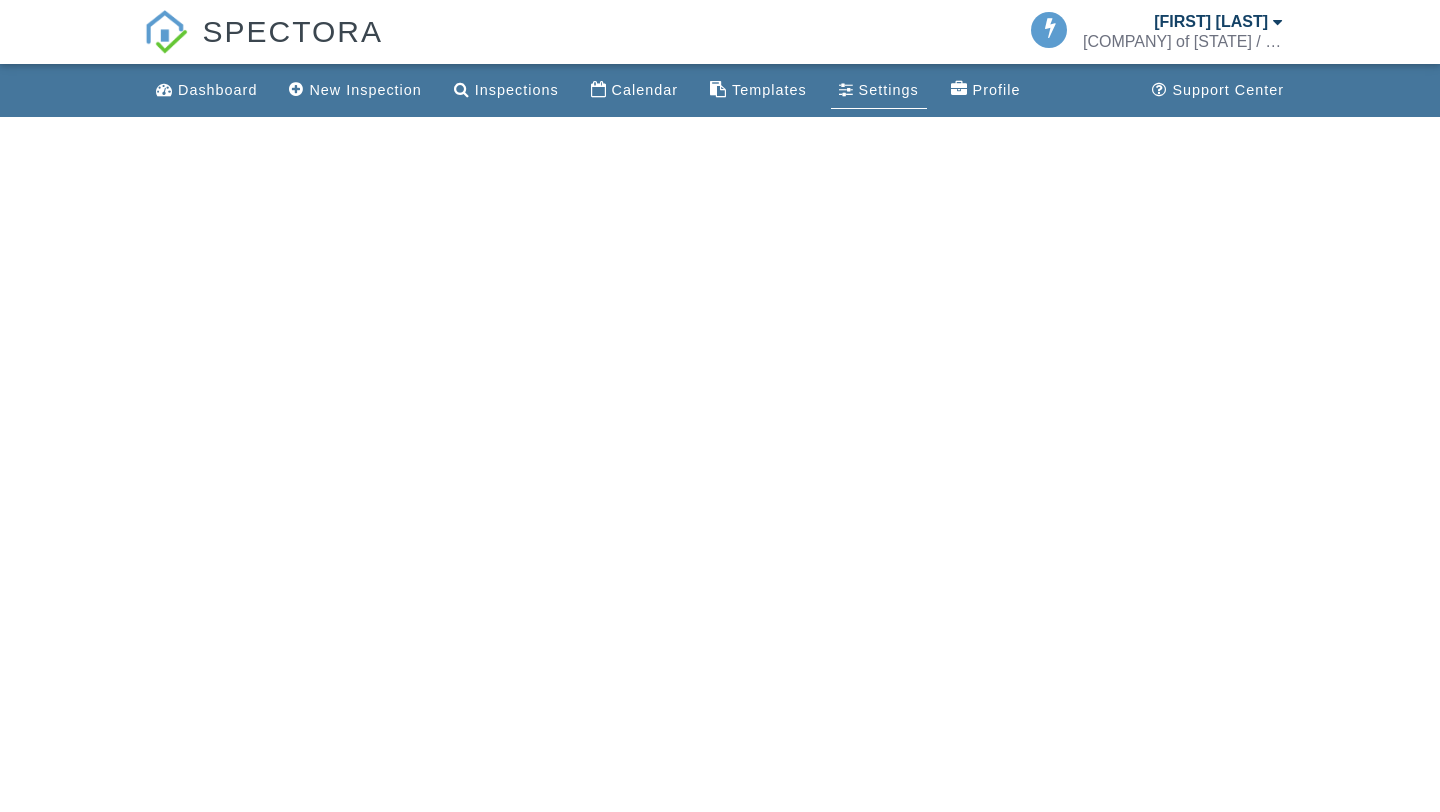 scroll, scrollTop: 0, scrollLeft: 0, axis: both 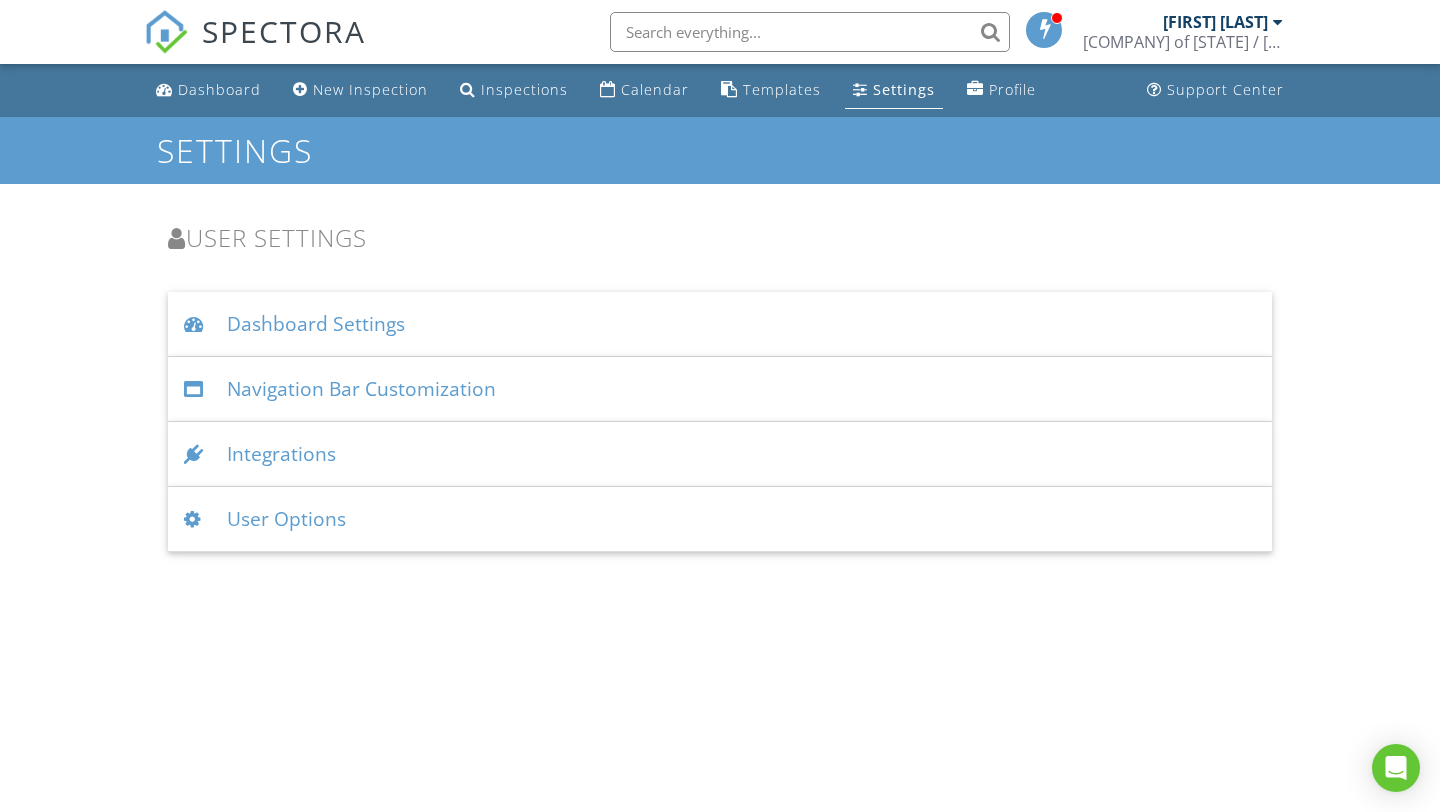 click on "Dashboard Settings" at bounding box center (720, 324) 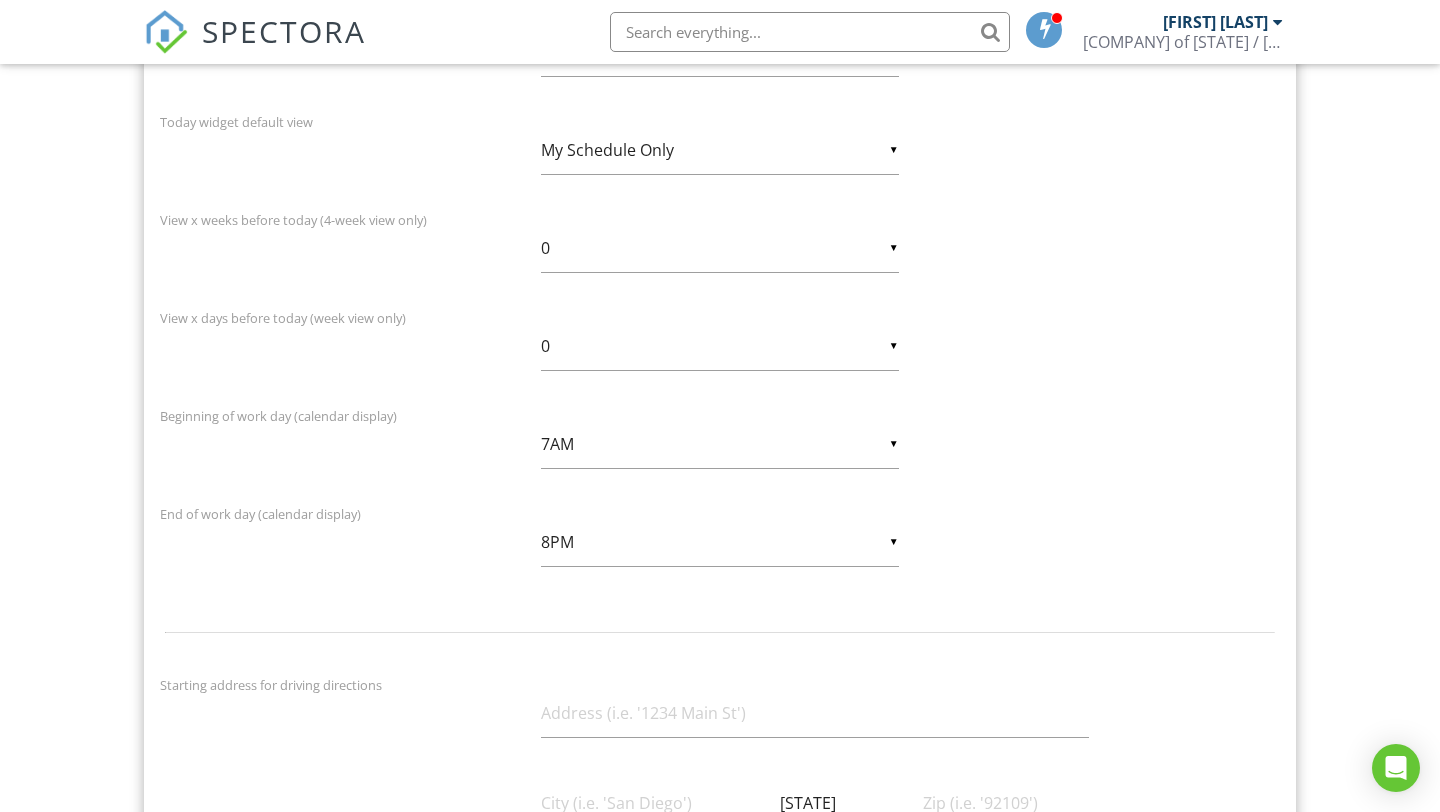 scroll, scrollTop: 0, scrollLeft: 0, axis: both 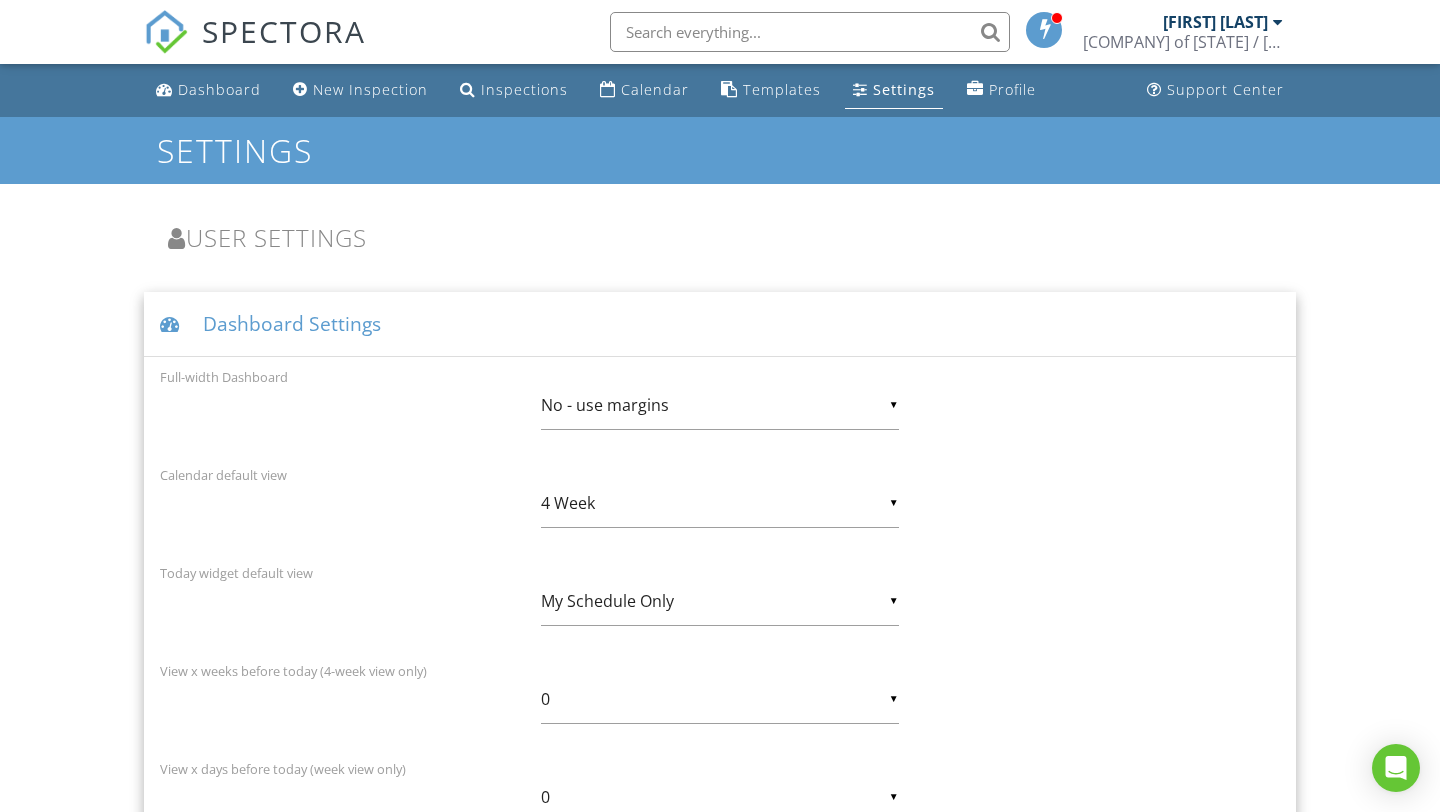 click on "Settings" at bounding box center [904, 89] 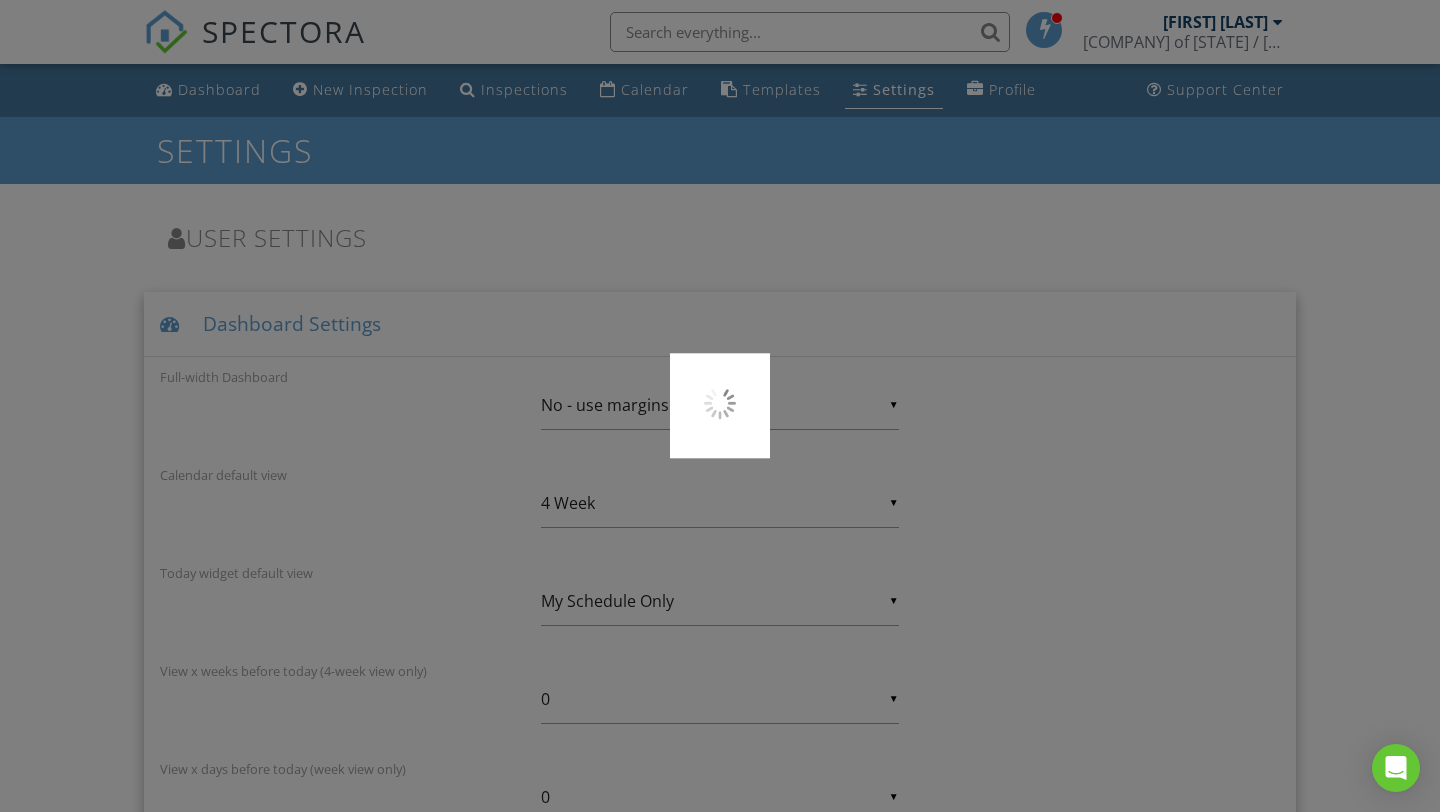 click at bounding box center (720, 406) 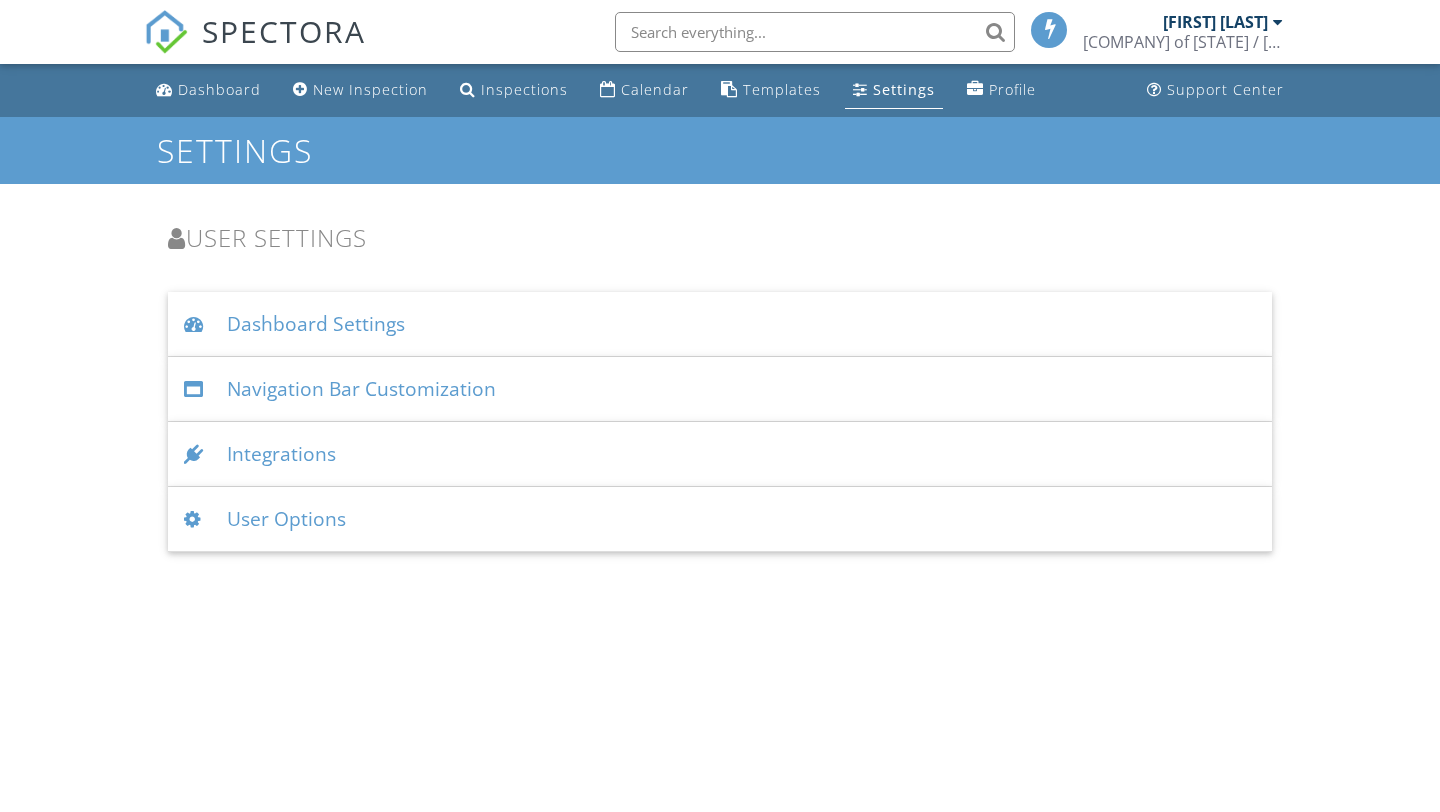 scroll, scrollTop: 0, scrollLeft: 0, axis: both 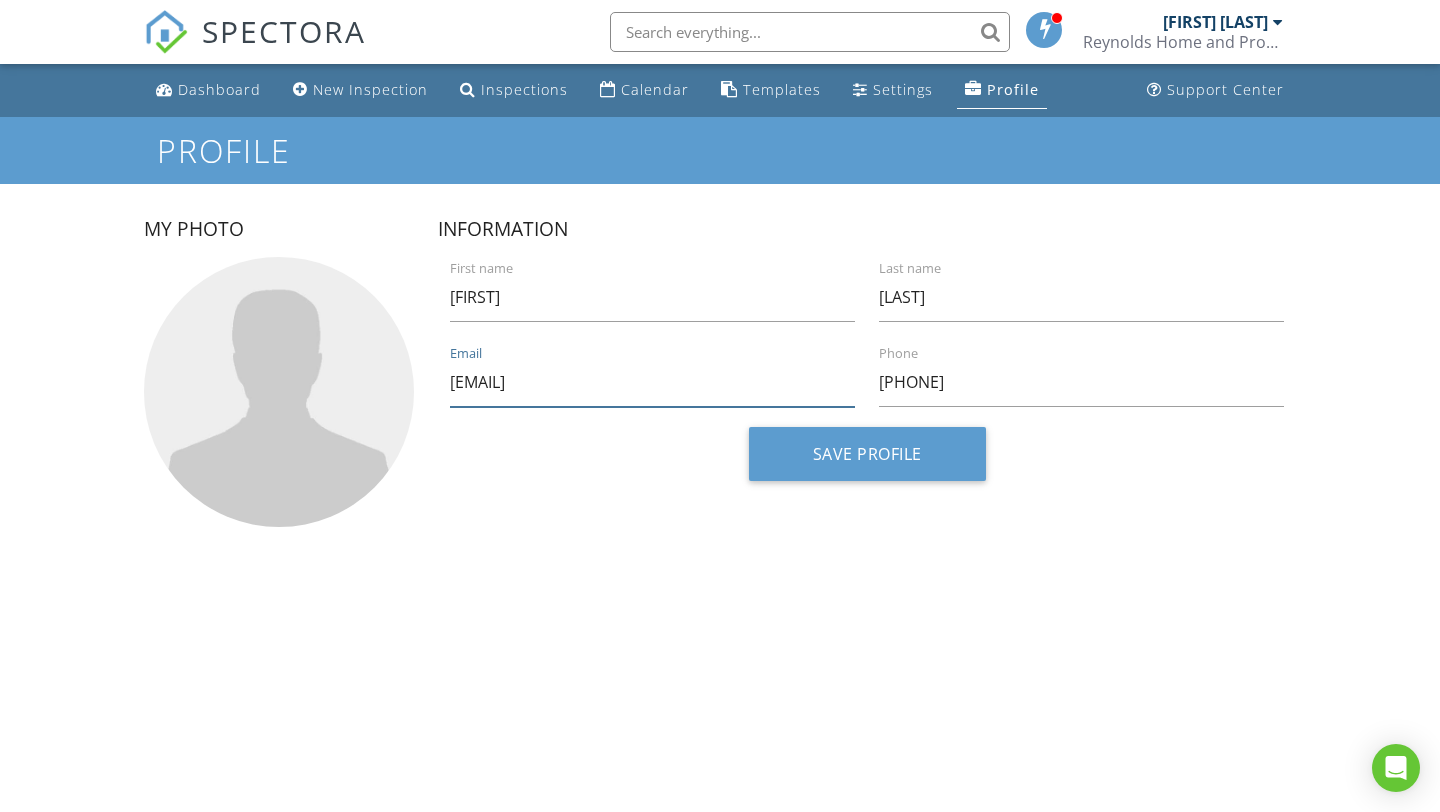 click on "akeem@georgia360homeinspections.com" at bounding box center [652, 382] 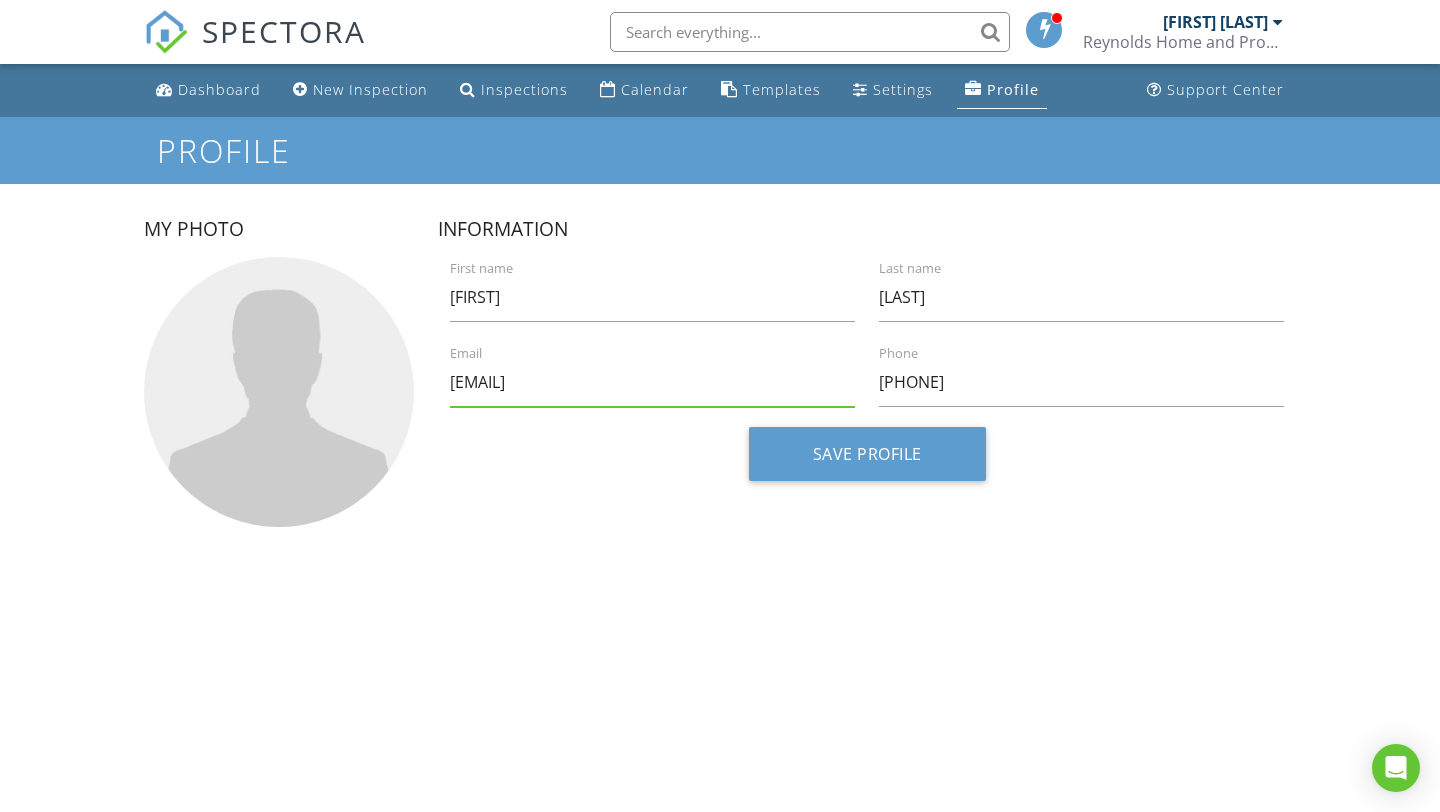 click on "Save Profile" at bounding box center [867, 461] 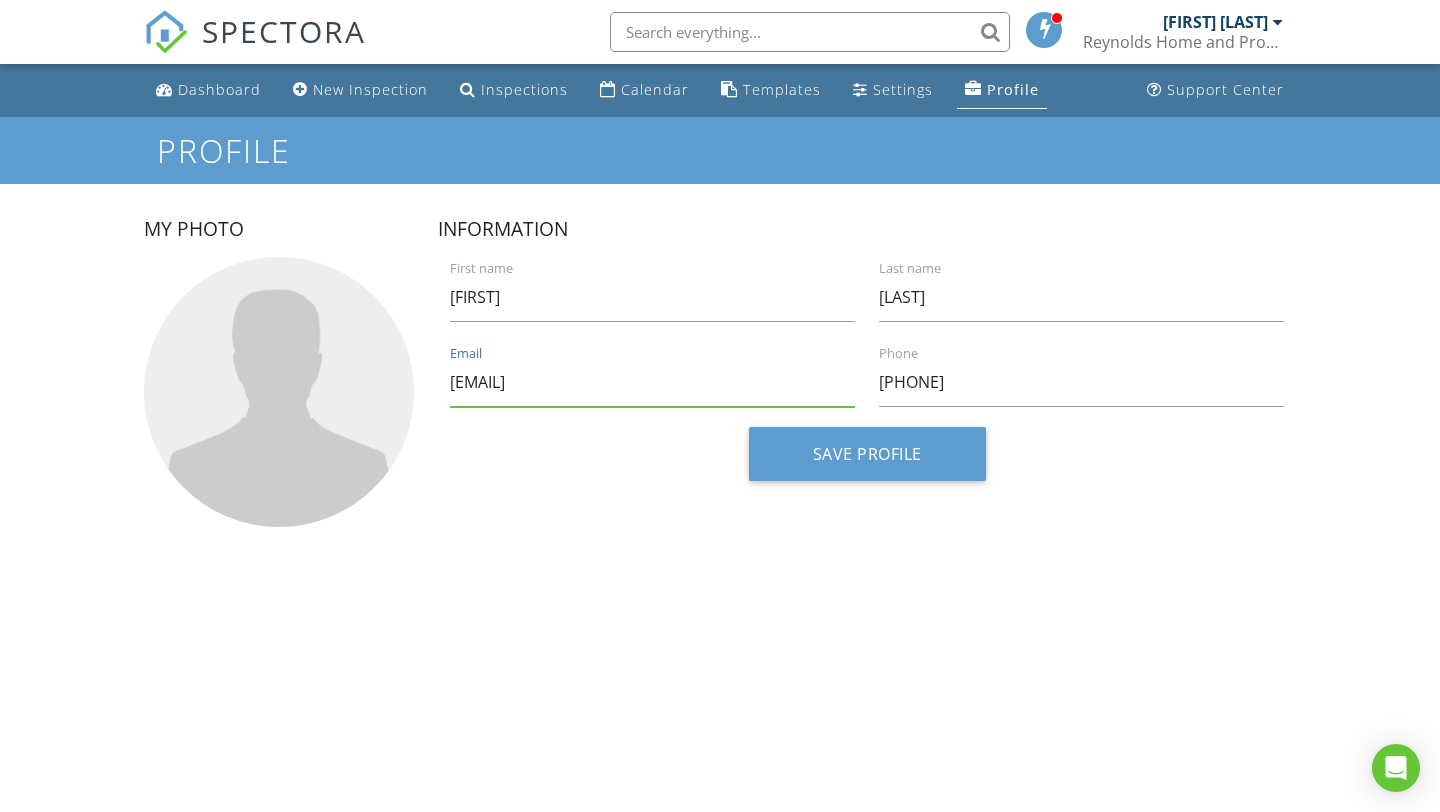 click on "mail@georgia360homeinspections.com" at bounding box center [652, 382] 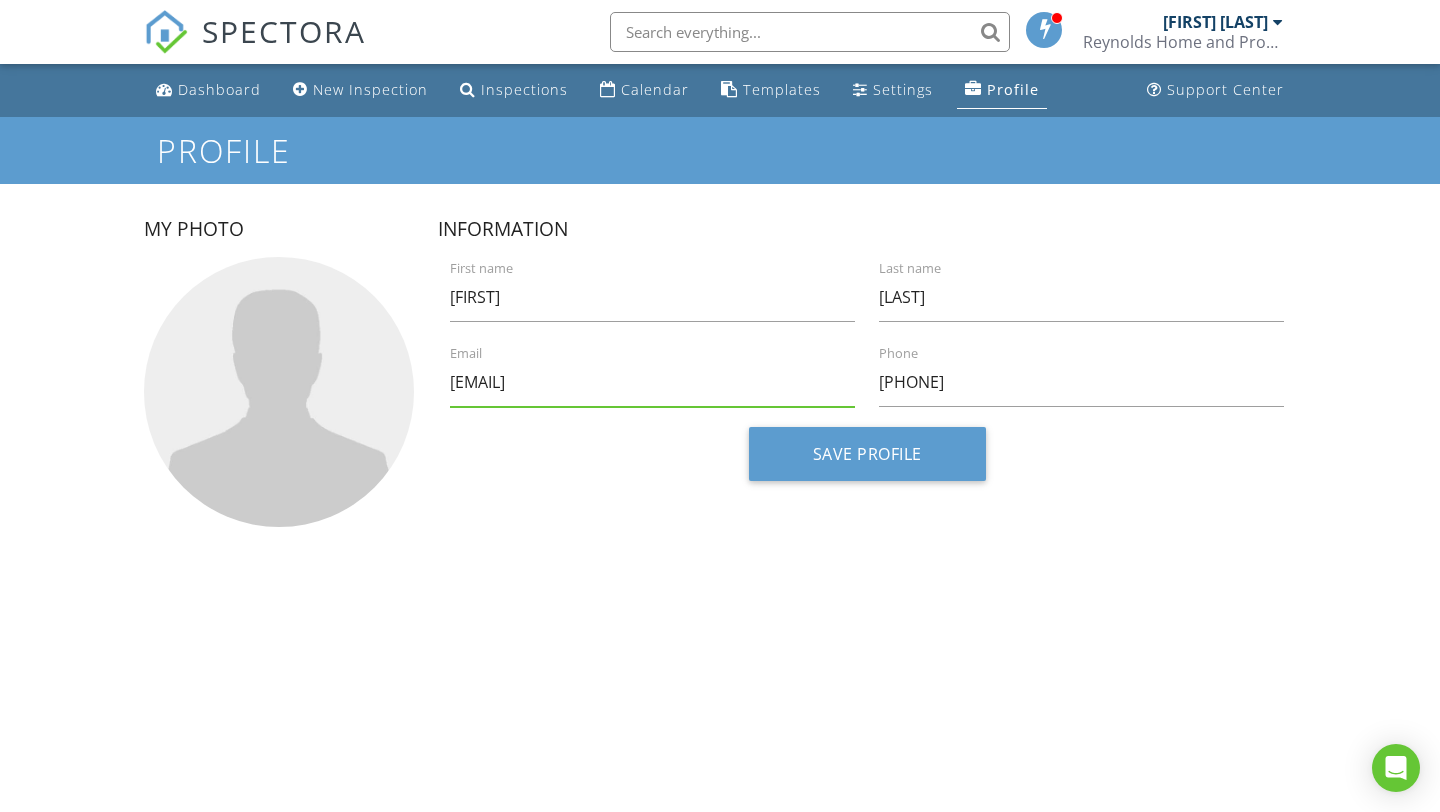 click on "Save Profile" at bounding box center [867, 461] 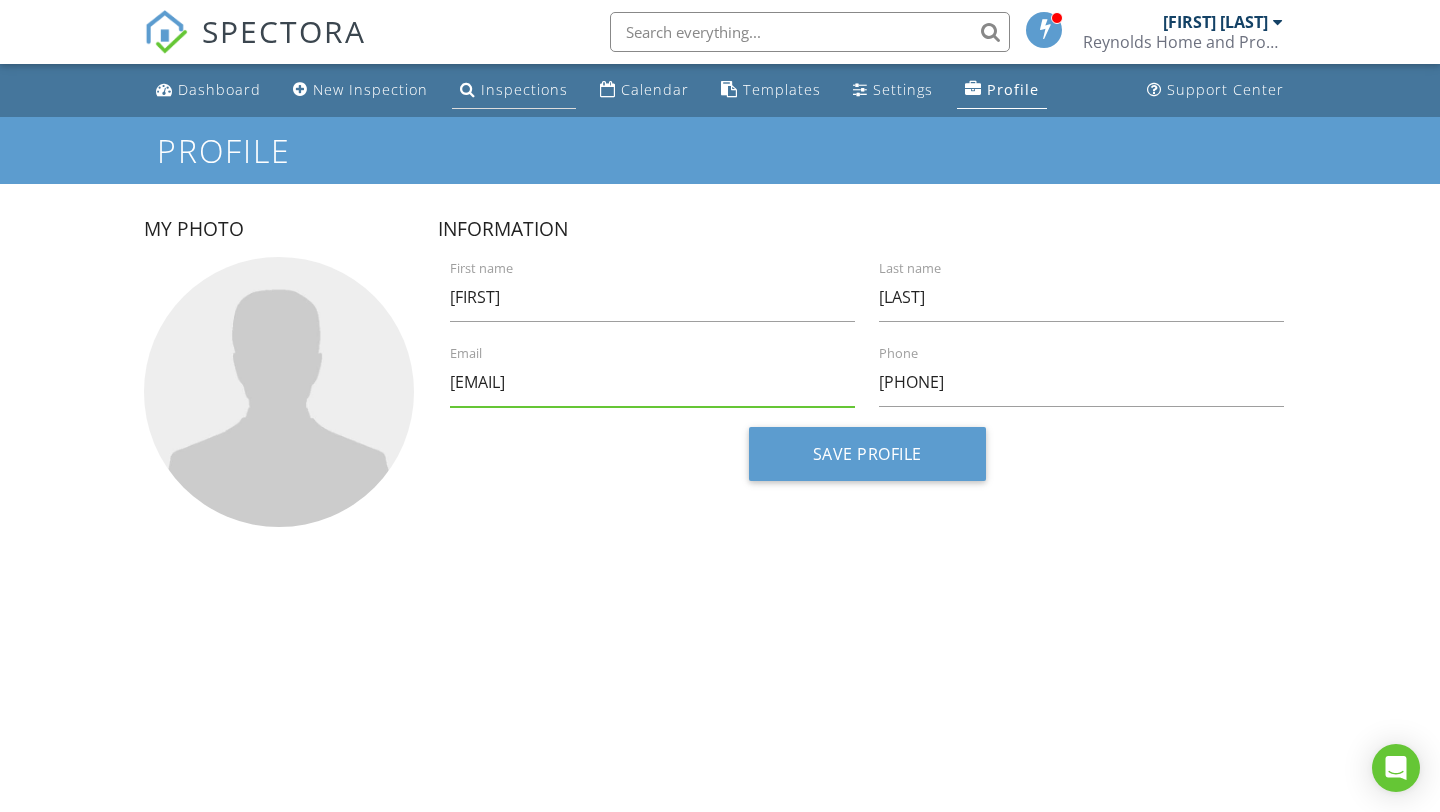click on "Inspections" at bounding box center [524, 89] 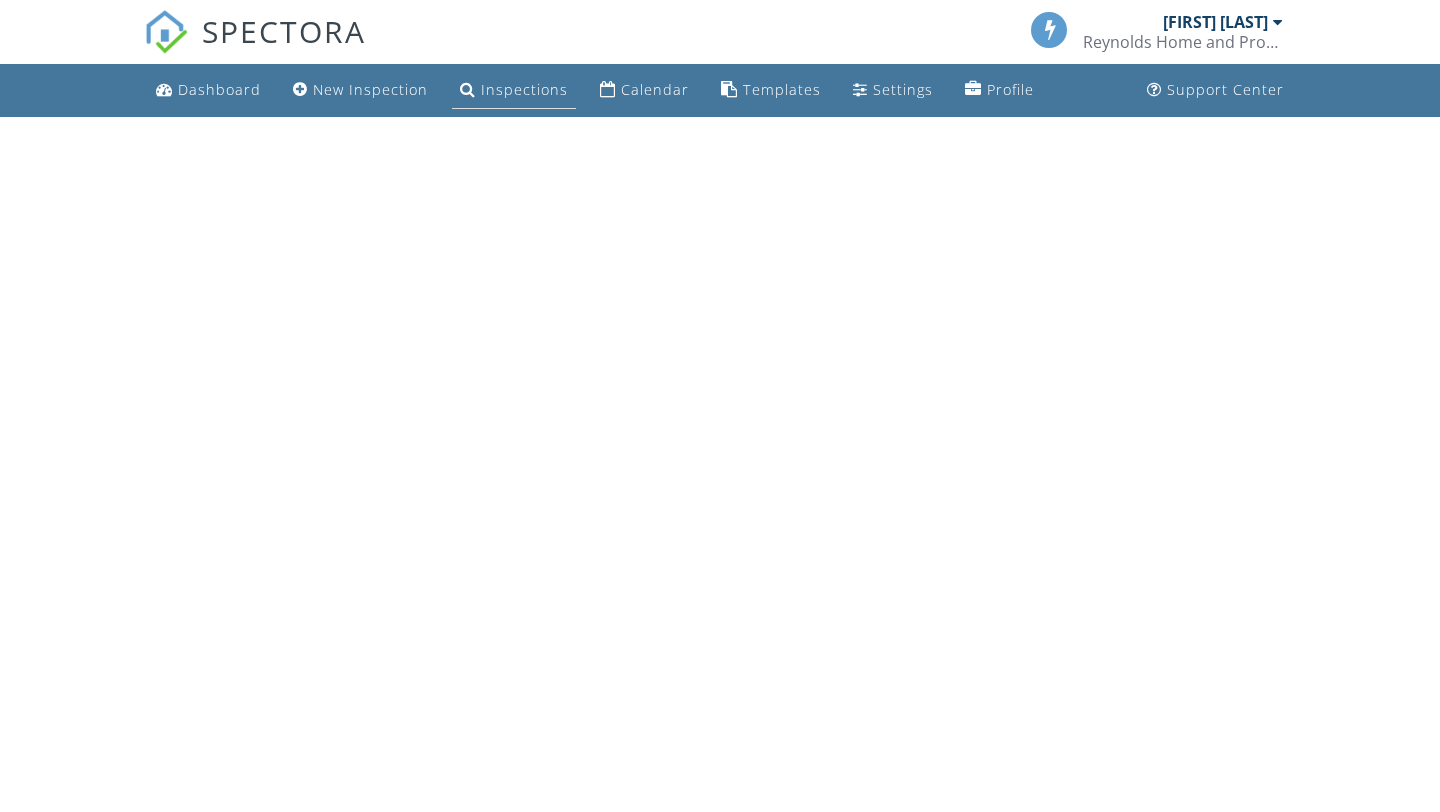scroll, scrollTop: 0, scrollLeft: 0, axis: both 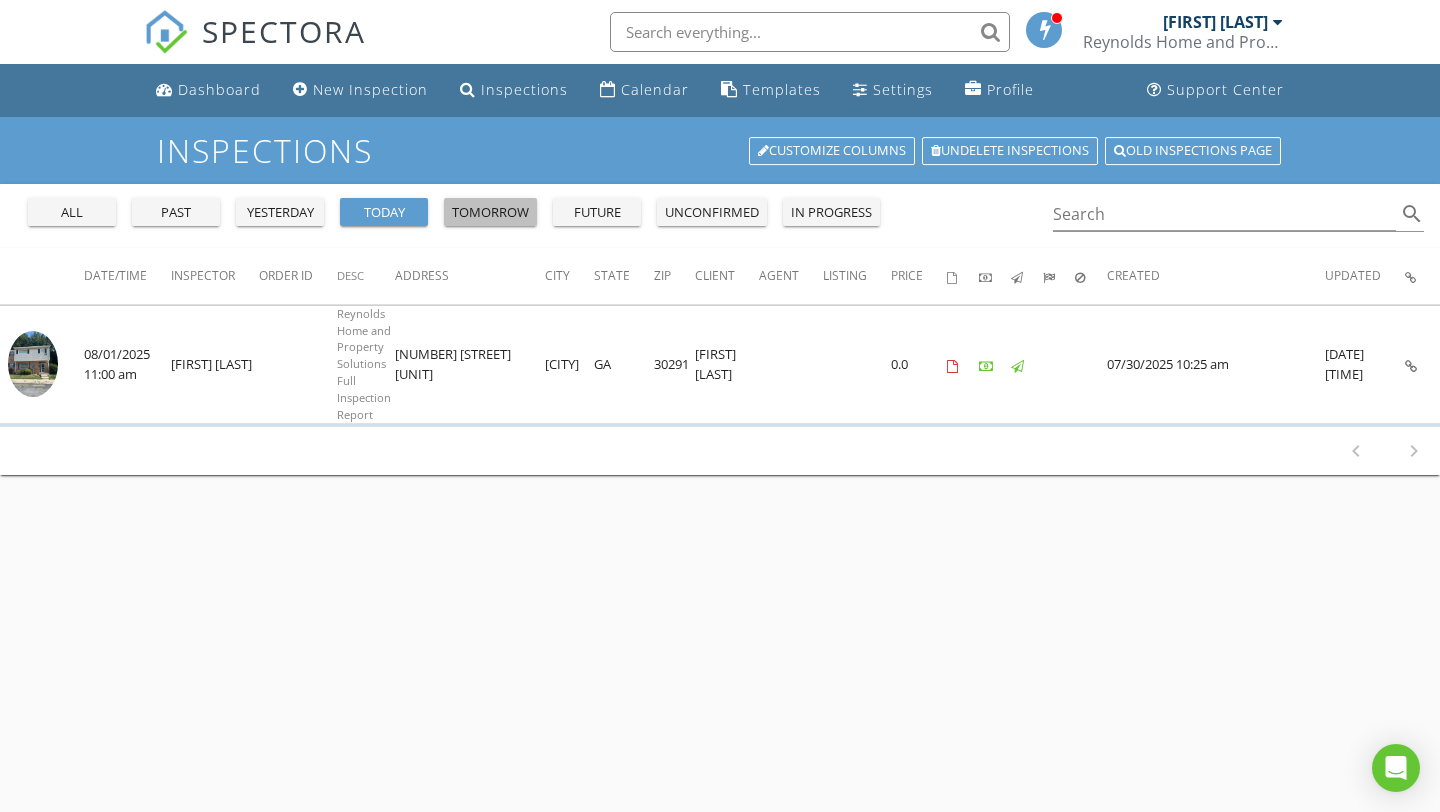 click on "tomorrow" at bounding box center (490, 213) 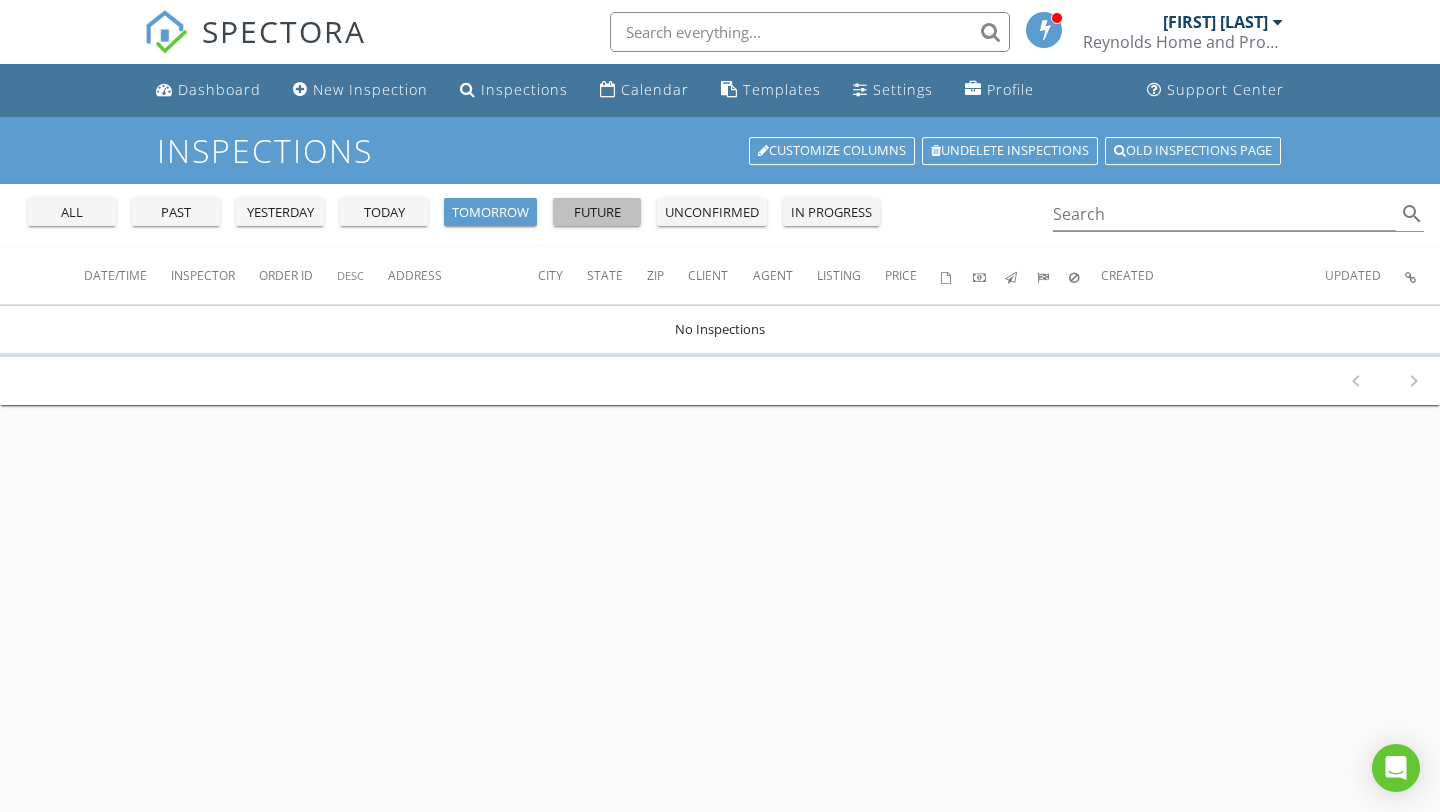 click on "future" at bounding box center [597, 213] 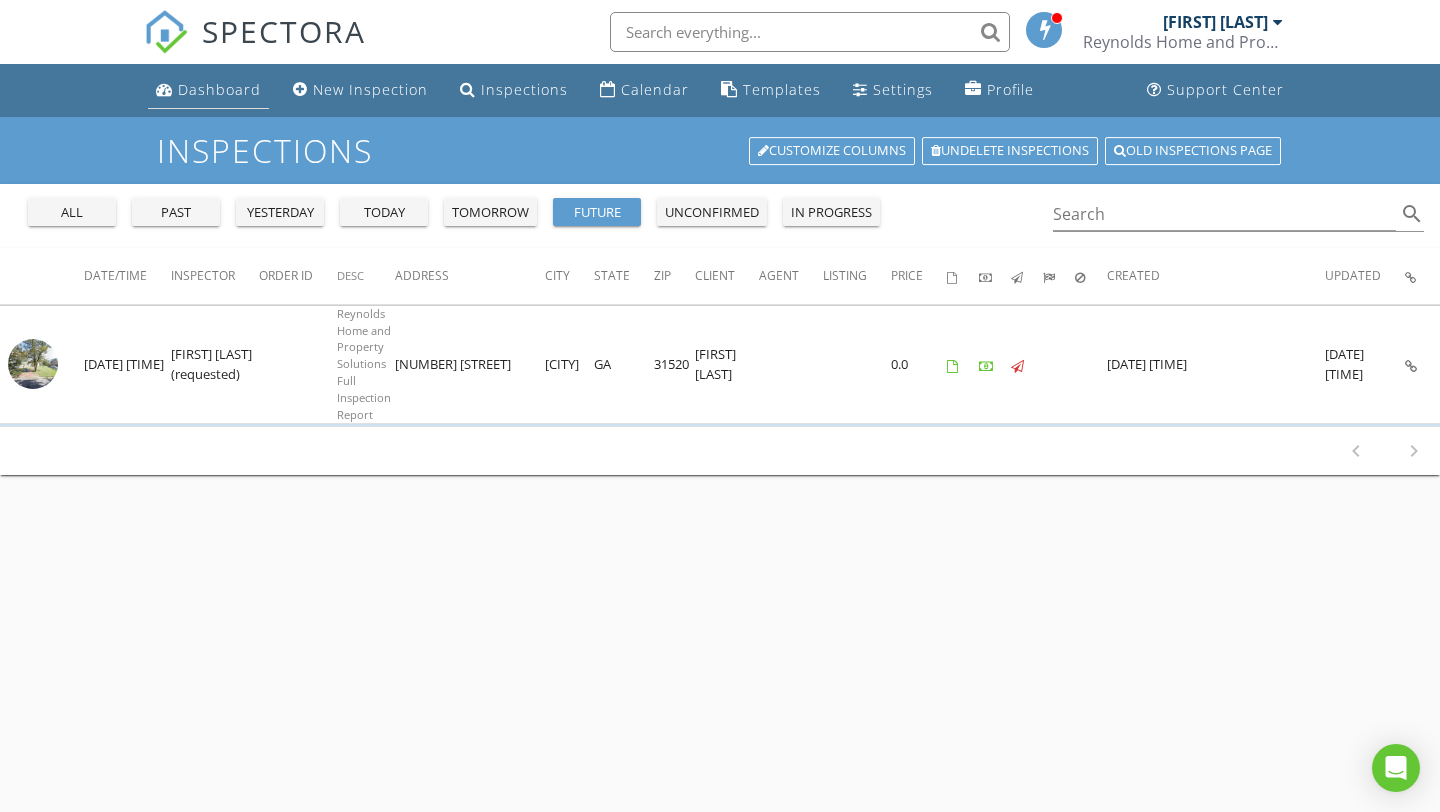 click on "Dashboard" at bounding box center (219, 89) 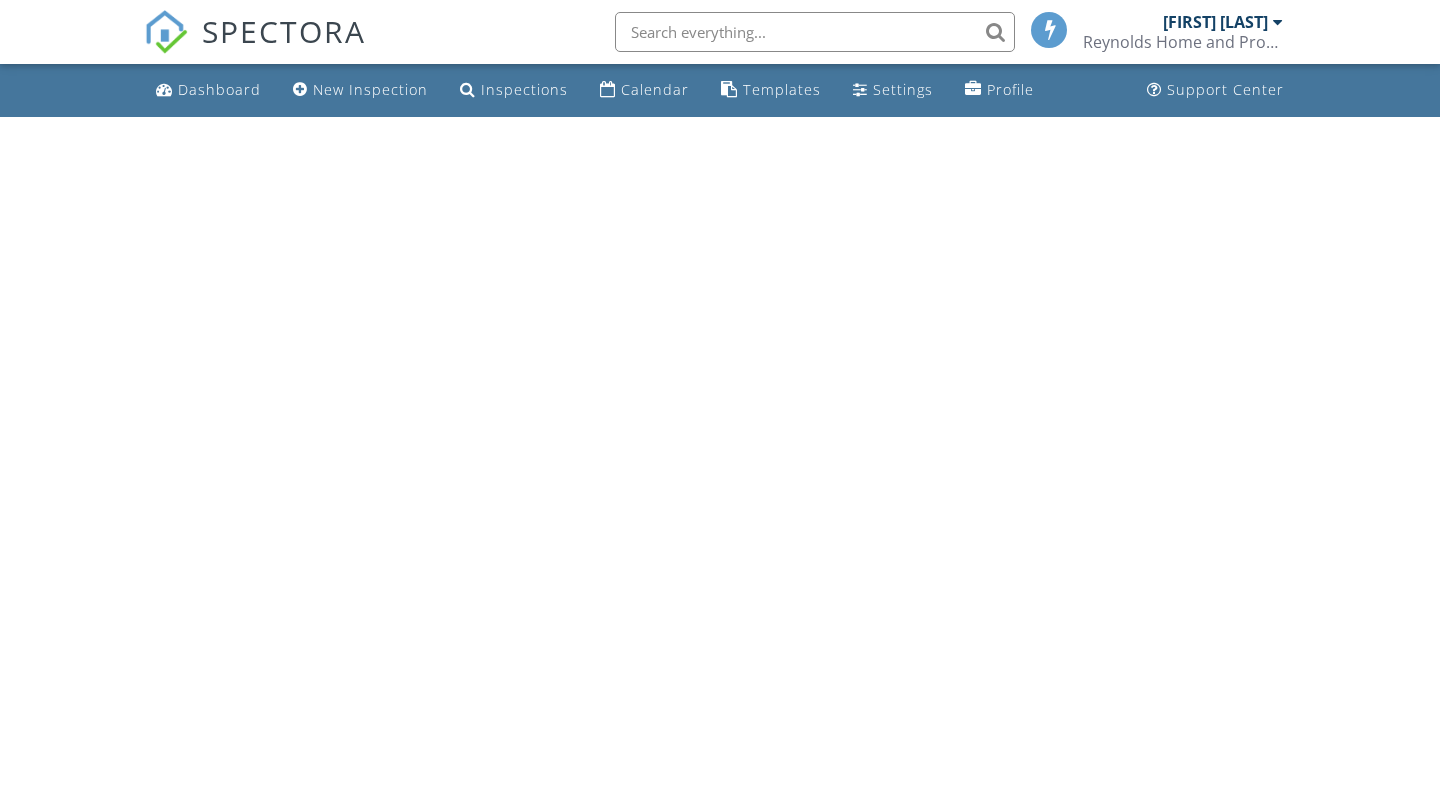 scroll, scrollTop: 0, scrollLeft: 0, axis: both 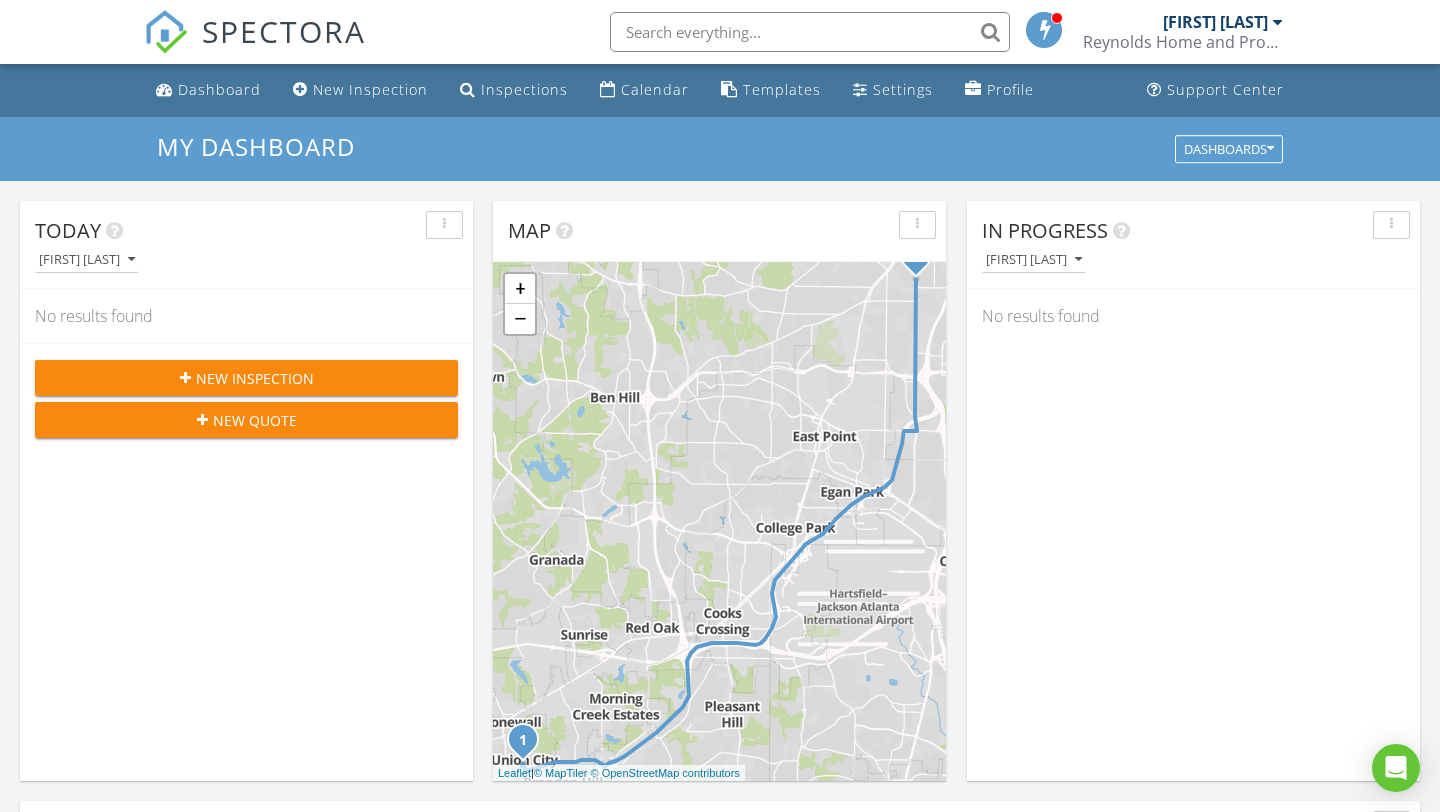 click at bounding box center (1045, 29) 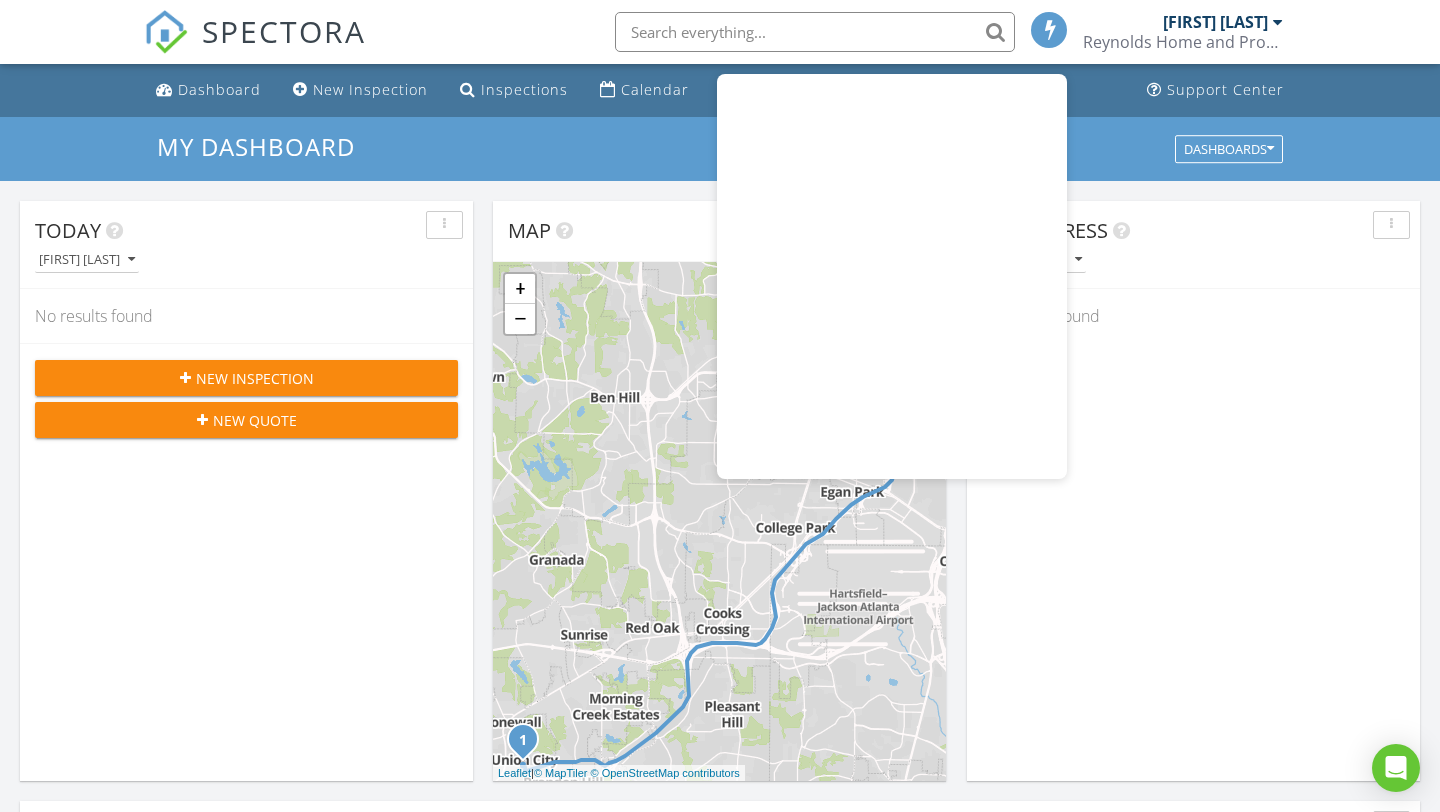 click at bounding box center [1050, 29] 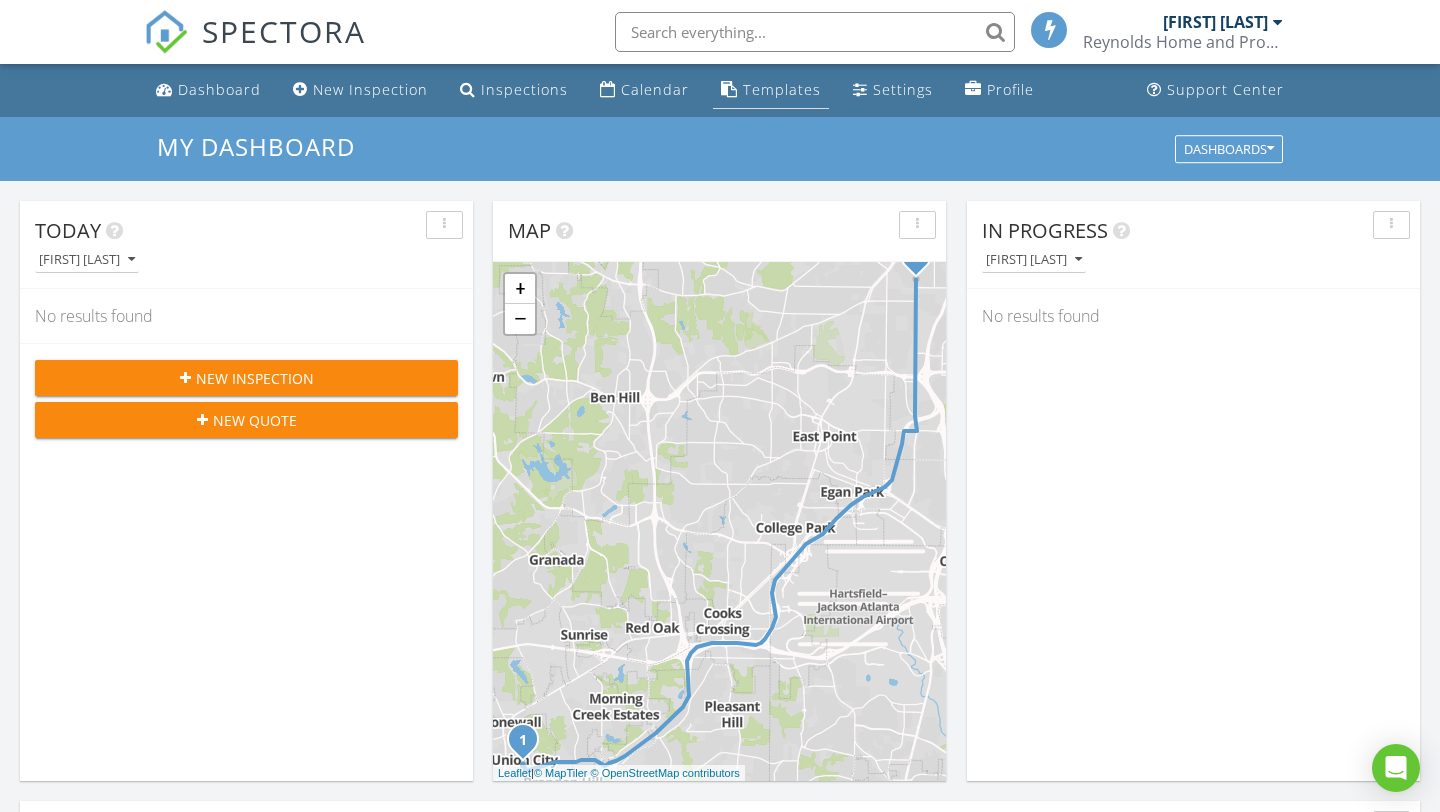 click on "Templates" at bounding box center (782, 89) 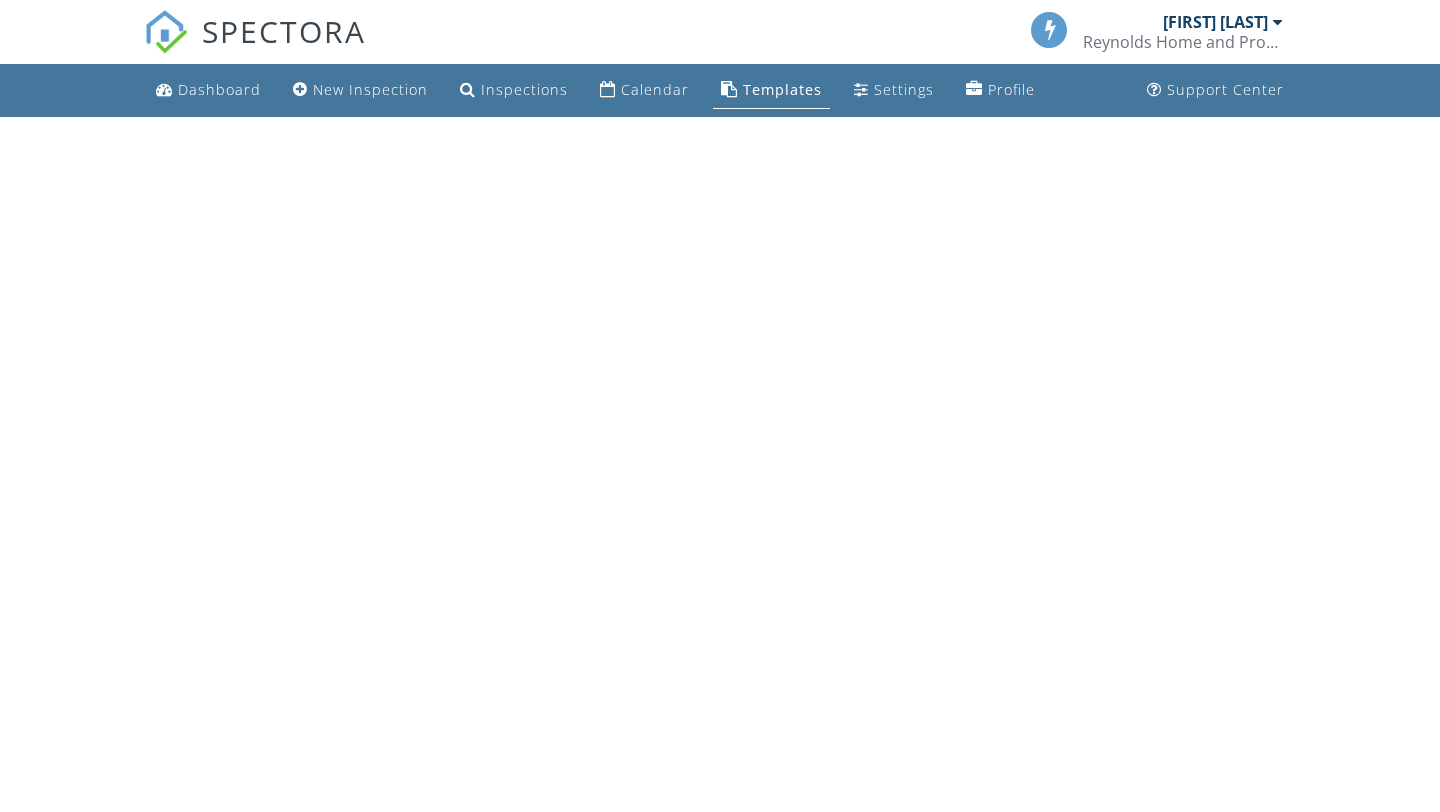 scroll, scrollTop: 0, scrollLeft: 0, axis: both 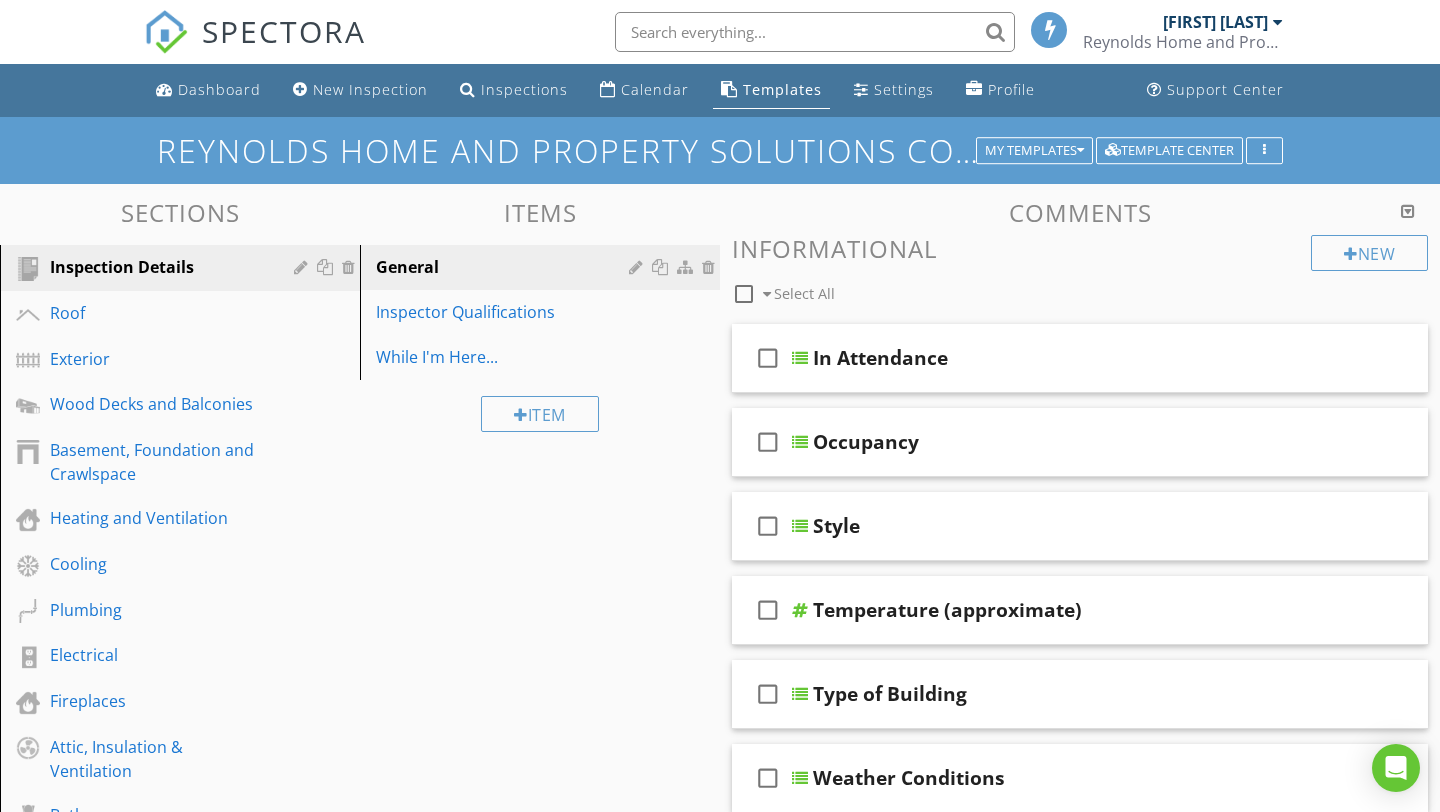 click on "SPECTORA" at bounding box center (284, 31) 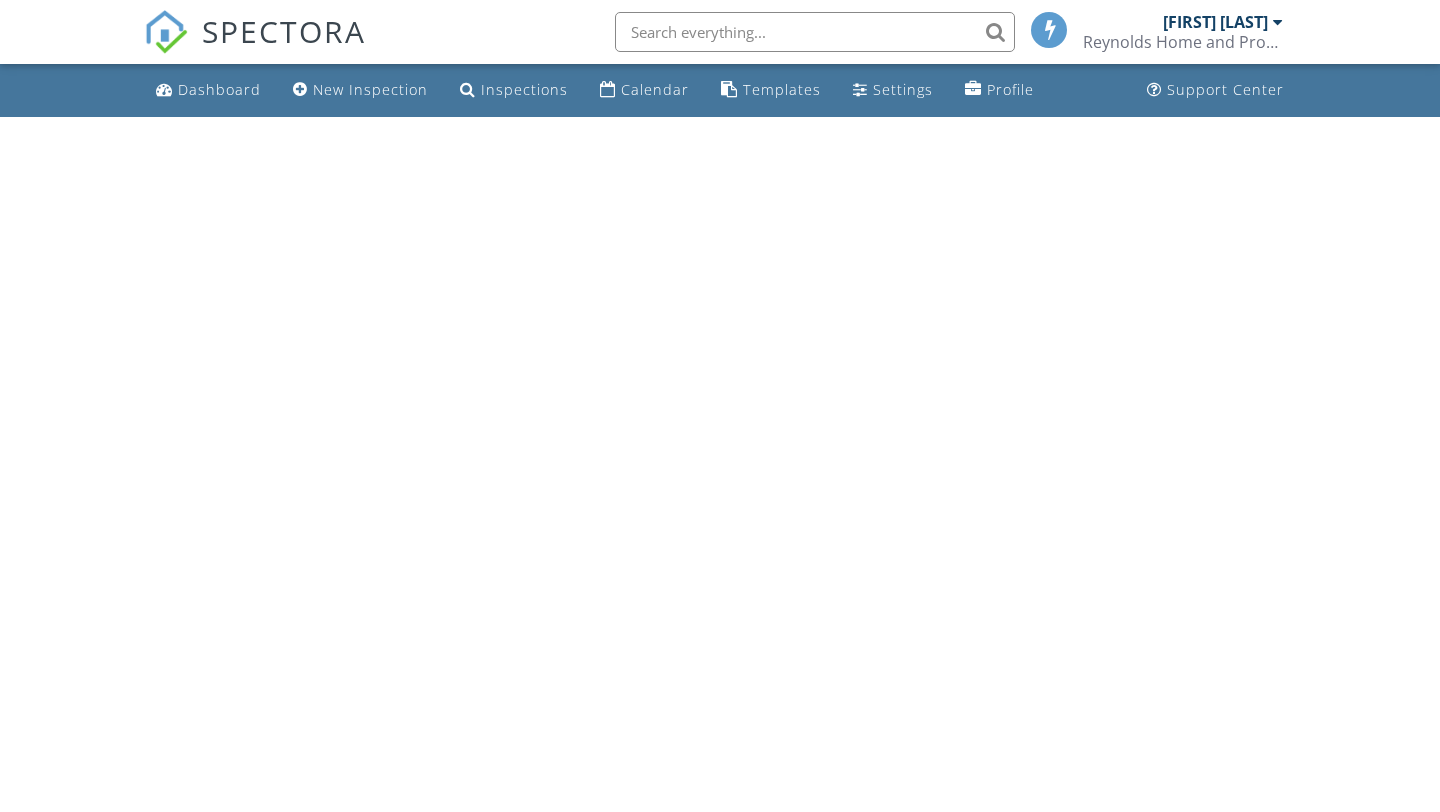 scroll, scrollTop: 0, scrollLeft: 0, axis: both 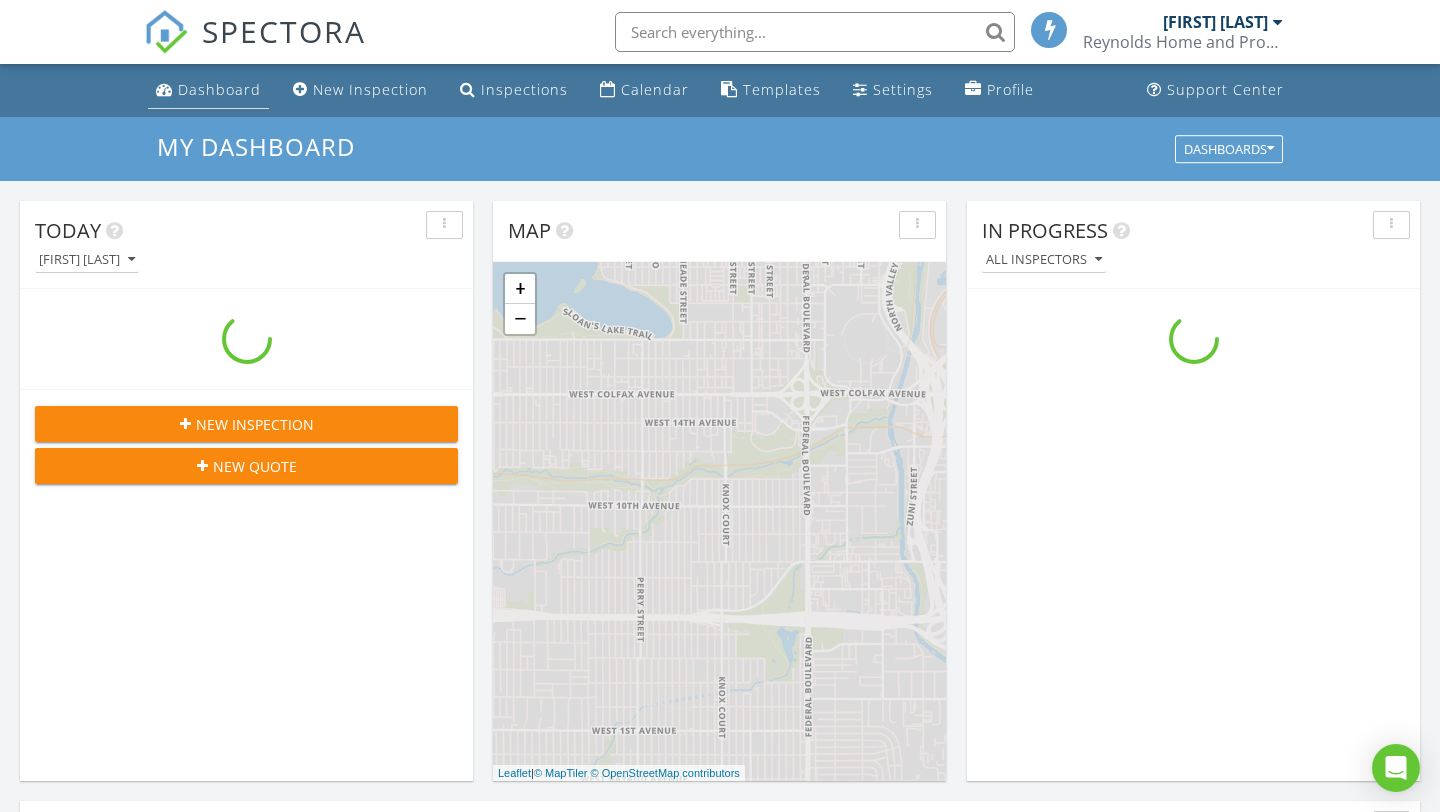 click on "Dashboard" at bounding box center [219, 89] 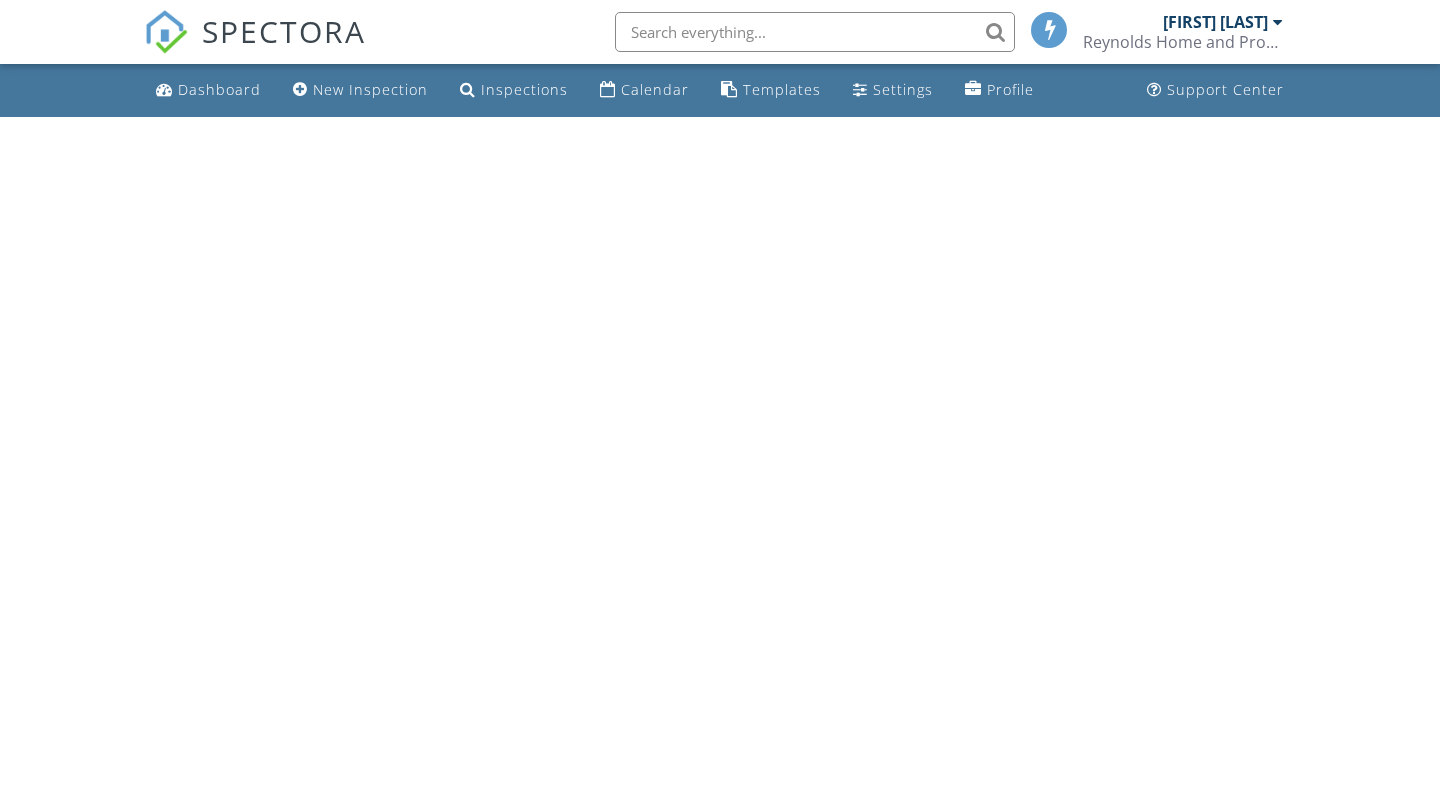 scroll, scrollTop: 0, scrollLeft: 0, axis: both 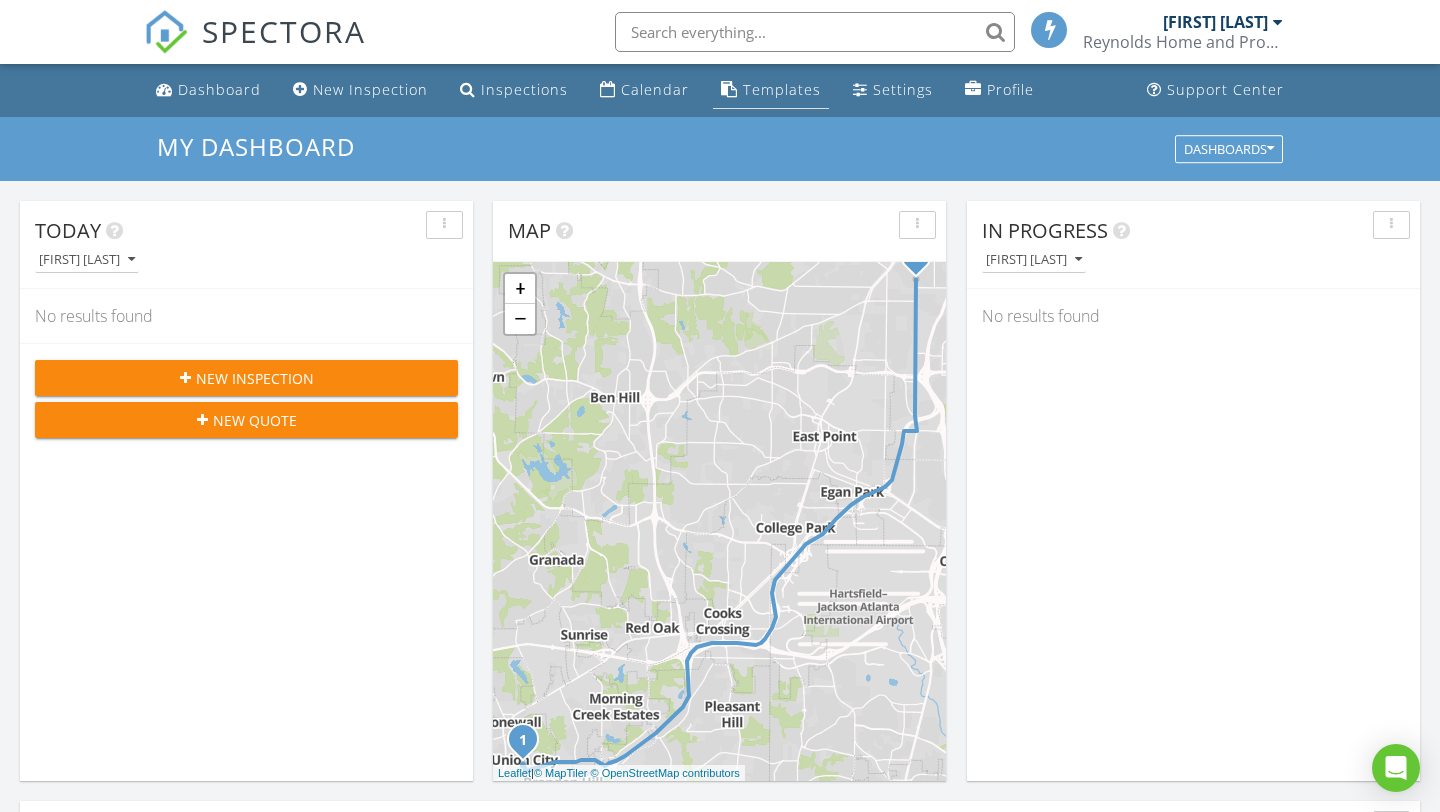 click on "Templates" at bounding box center (782, 89) 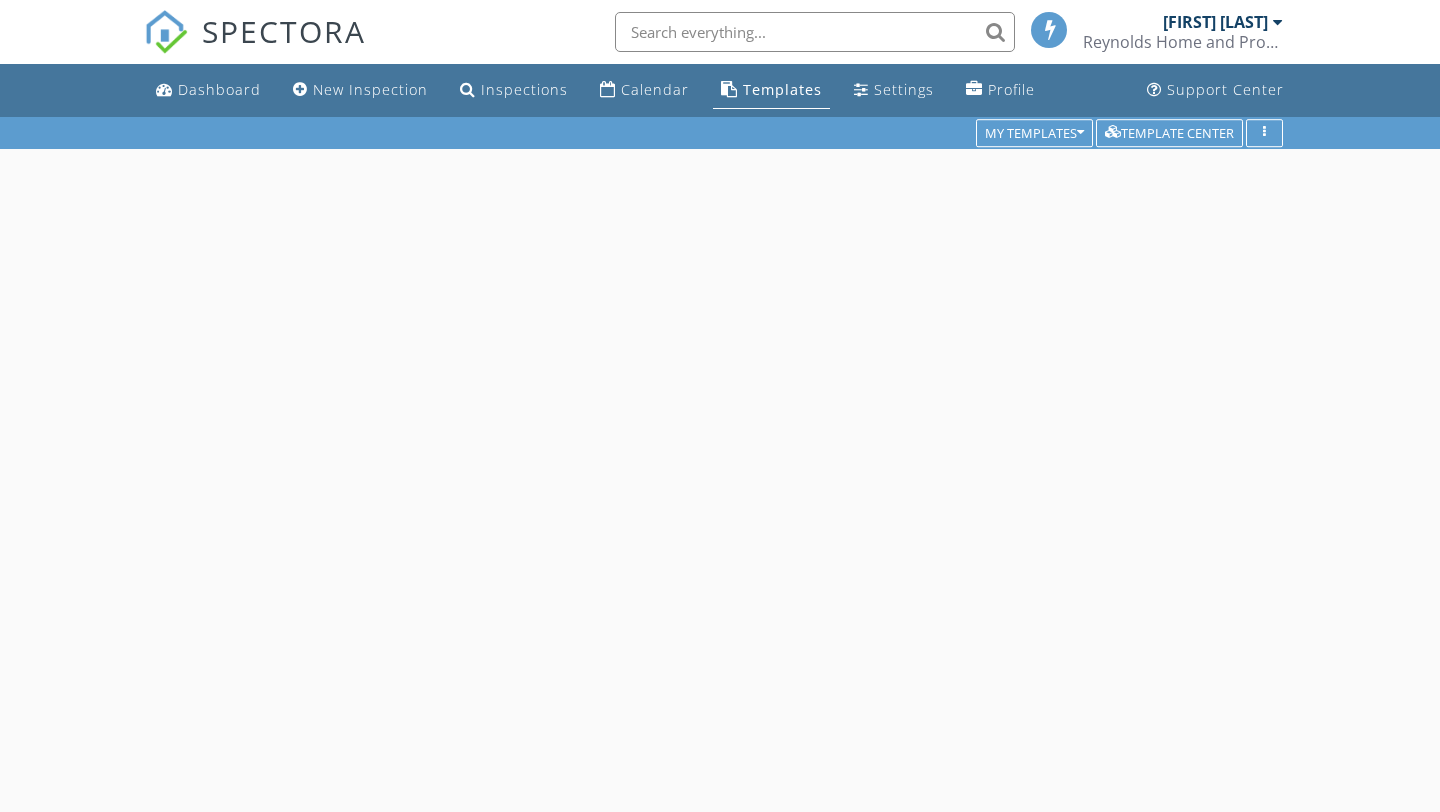 scroll, scrollTop: 0, scrollLeft: 0, axis: both 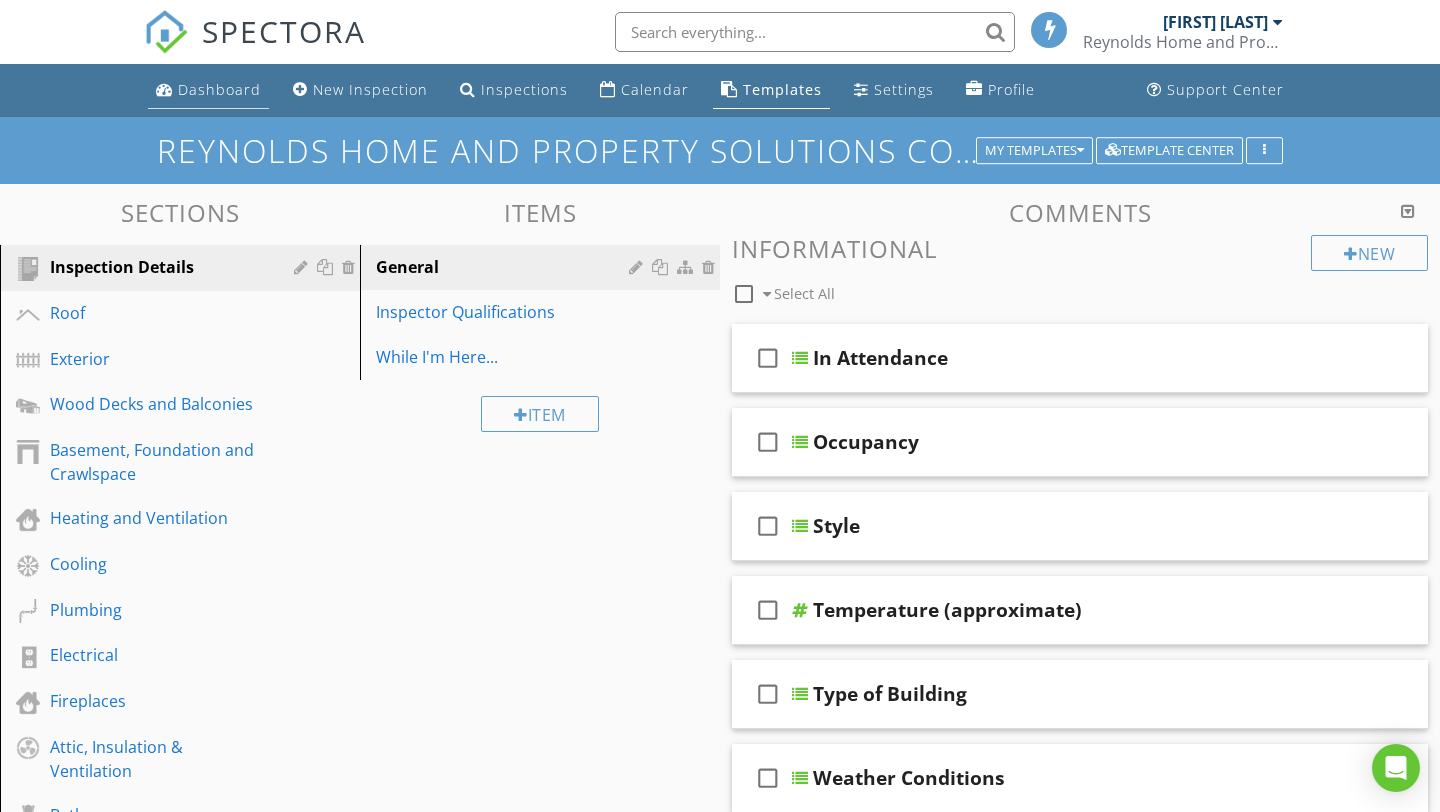 click on "Dashboard" at bounding box center (219, 89) 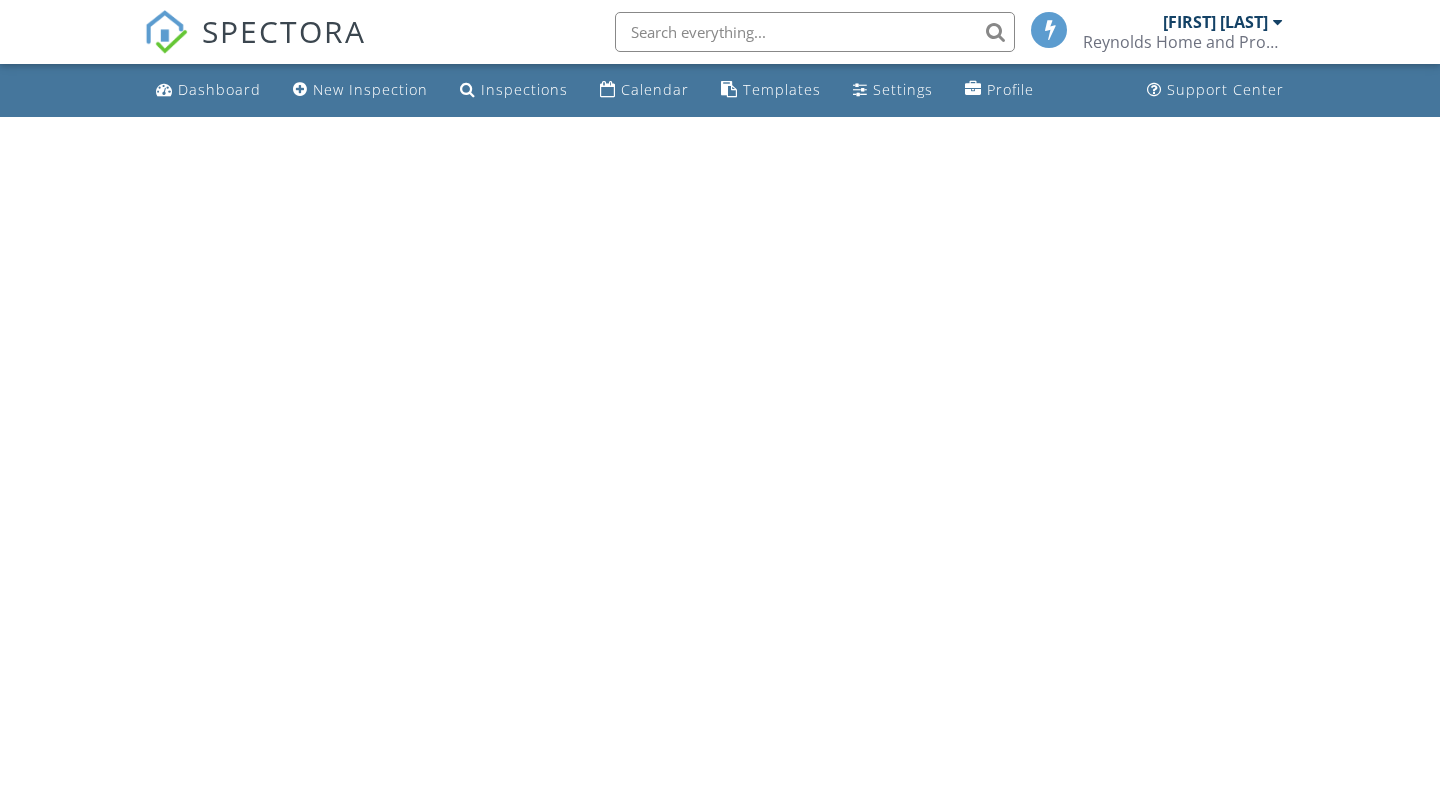 scroll, scrollTop: 0, scrollLeft: 0, axis: both 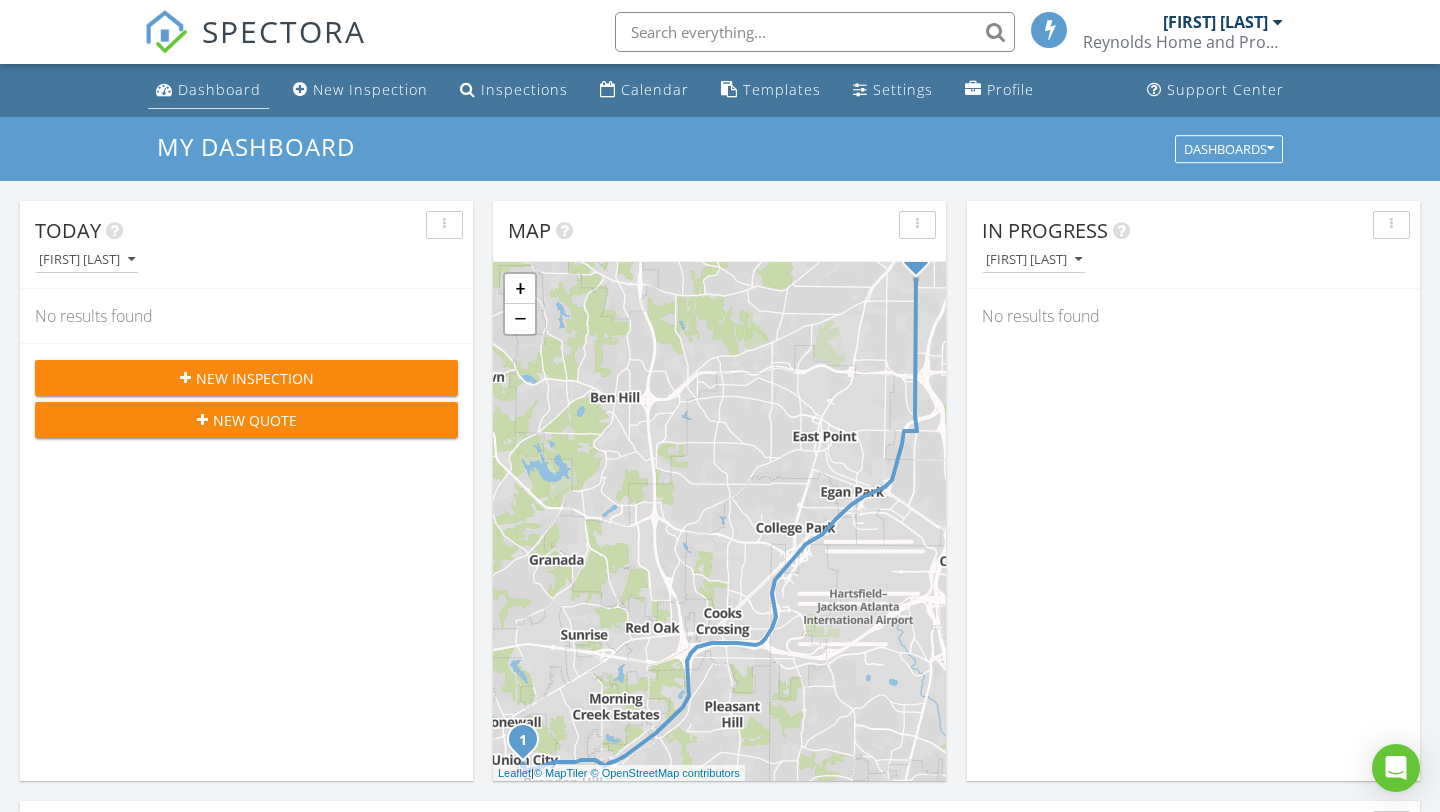 click on "Dashboard" at bounding box center [219, 89] 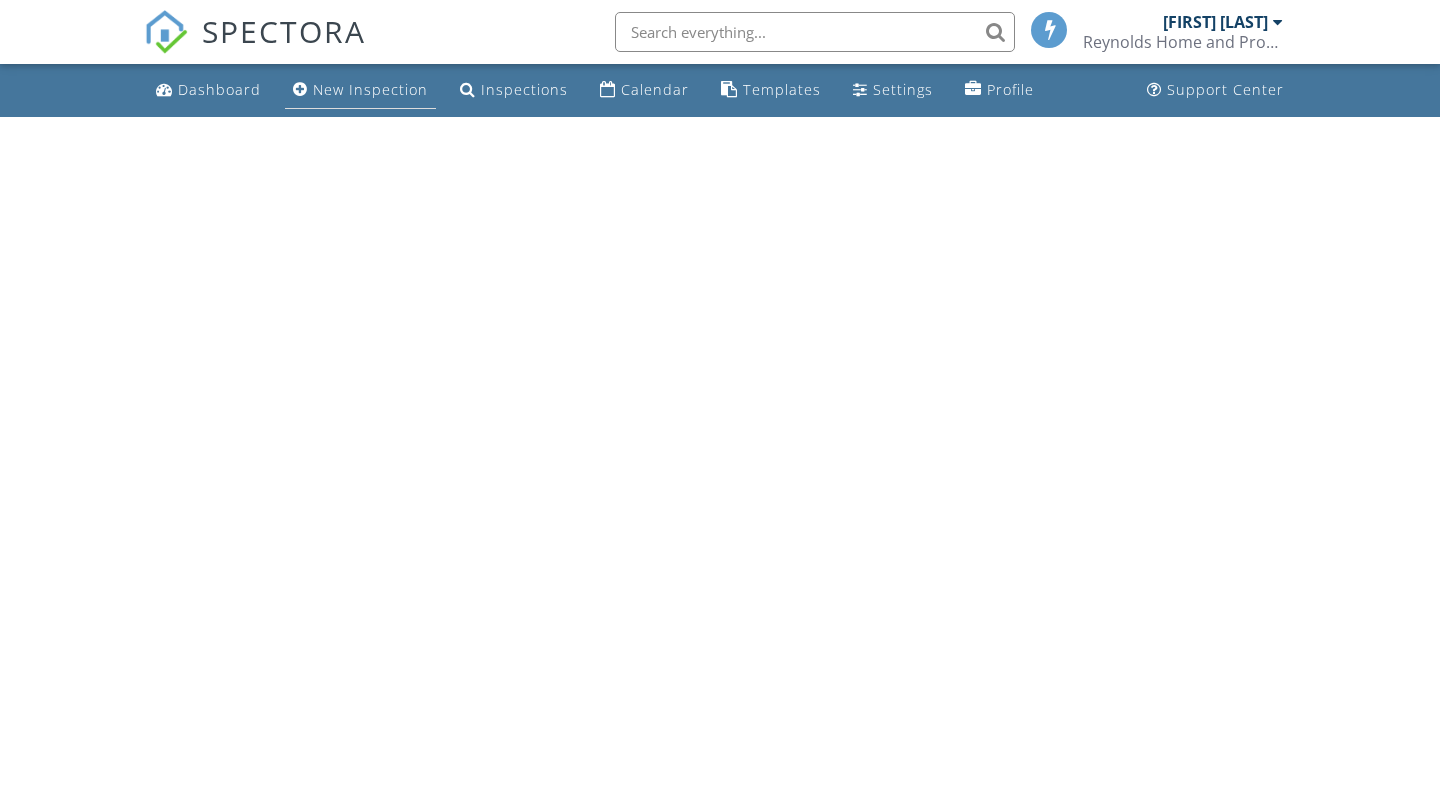 scroll, scrollTop: 0, scrollLeft: 0, axis: both 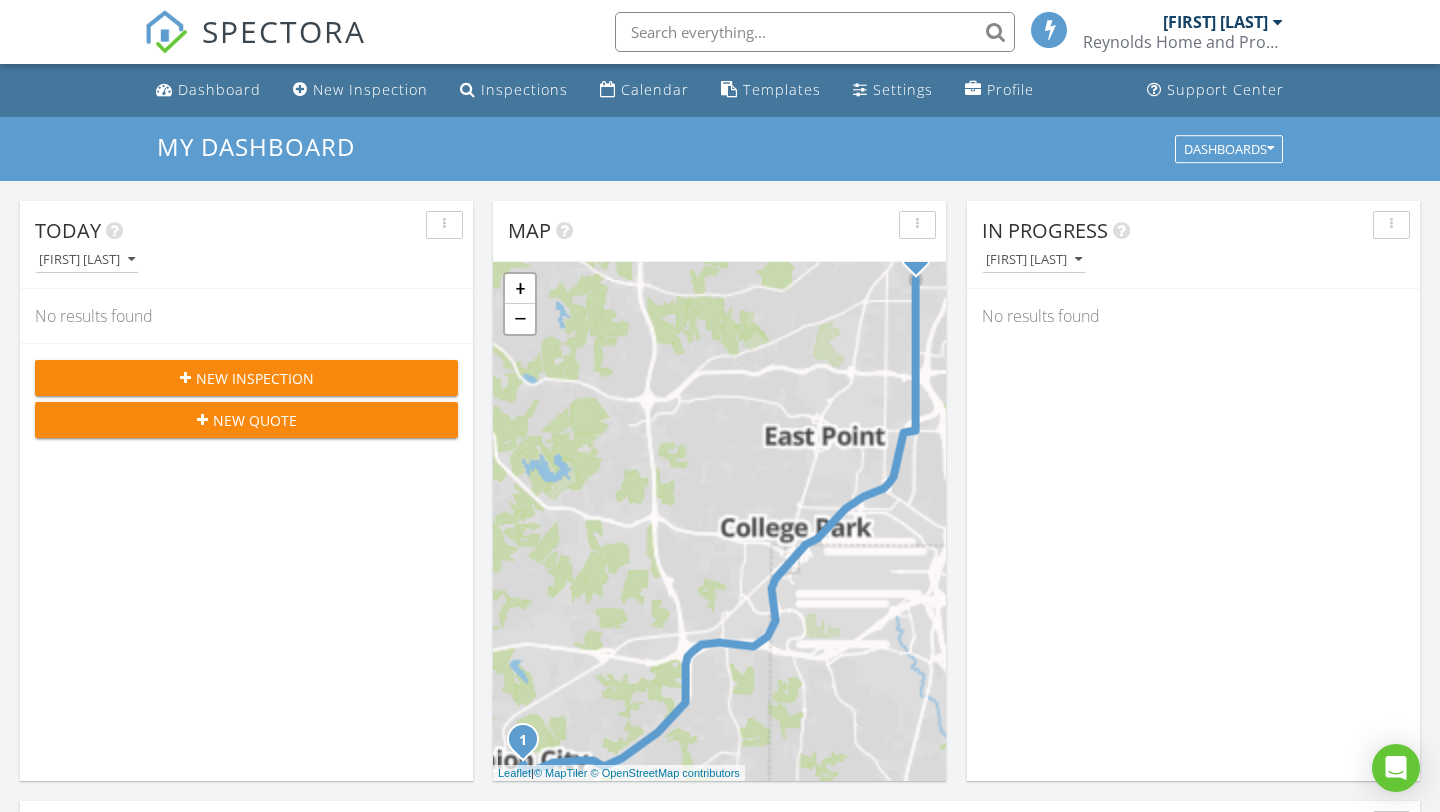 click on "[FIRST] [LAST]" at bounding box center [1215, 22] 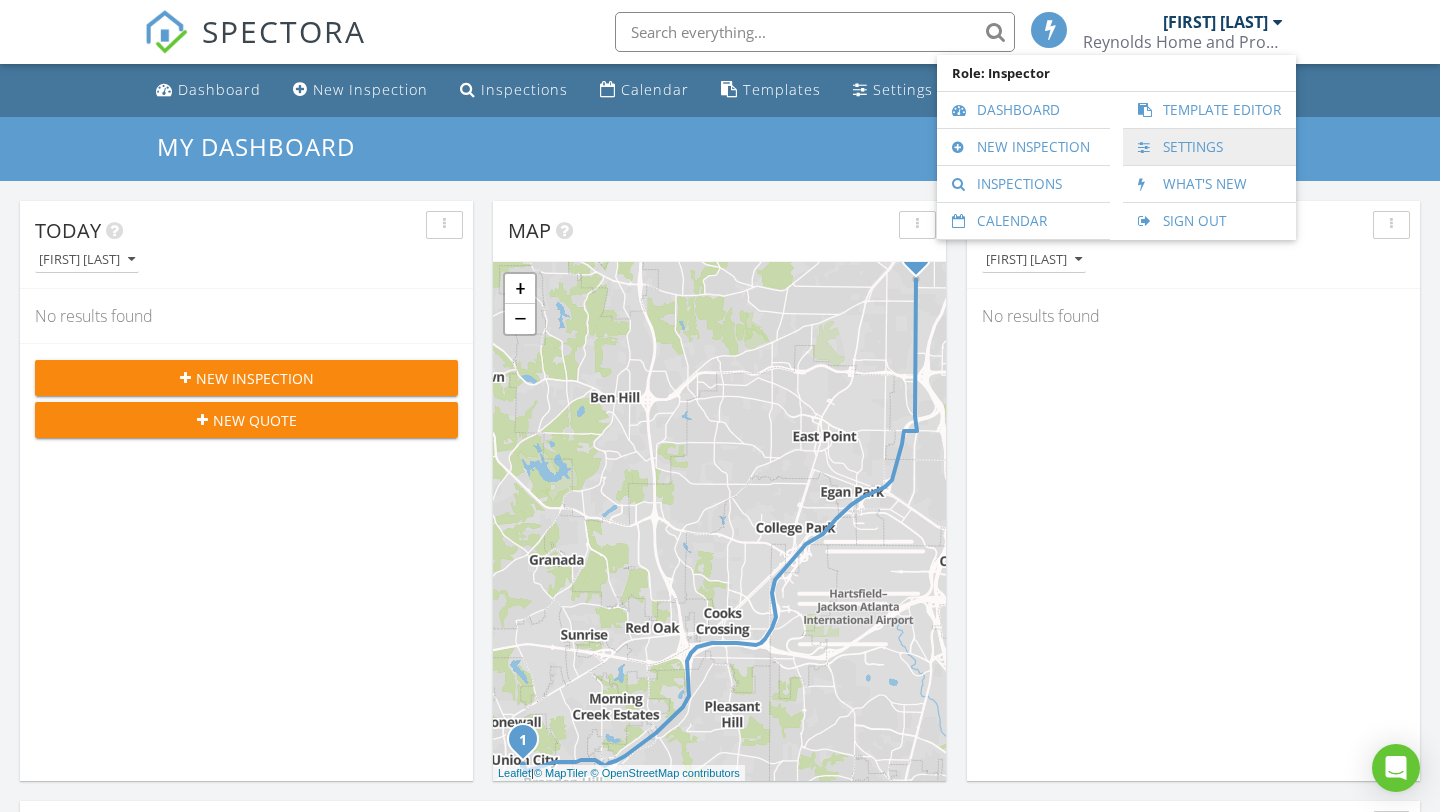 click on "Settings" at bounding box center (1209, 147) 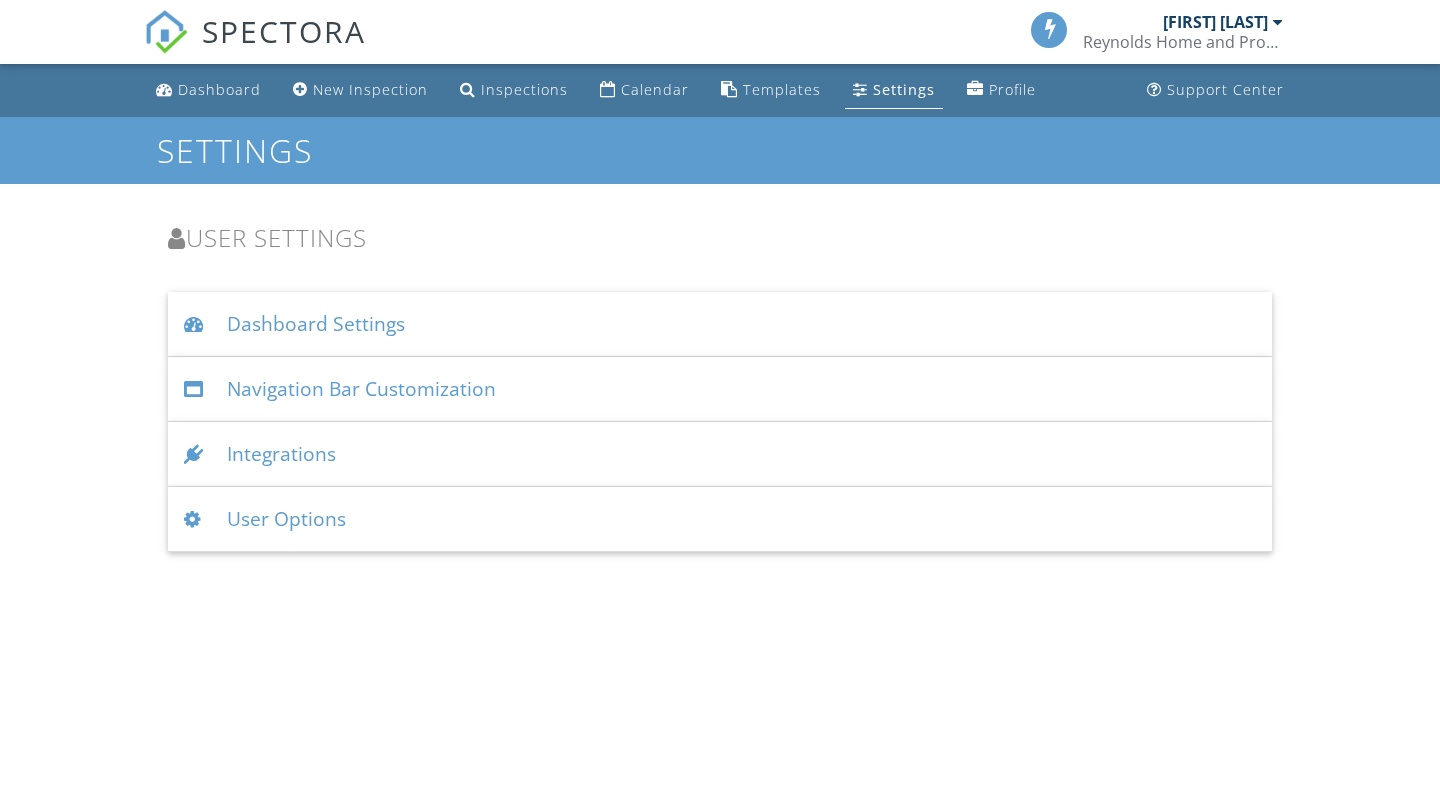 scroll, scrollTop: 0, scrollLeft: 0, axis: both 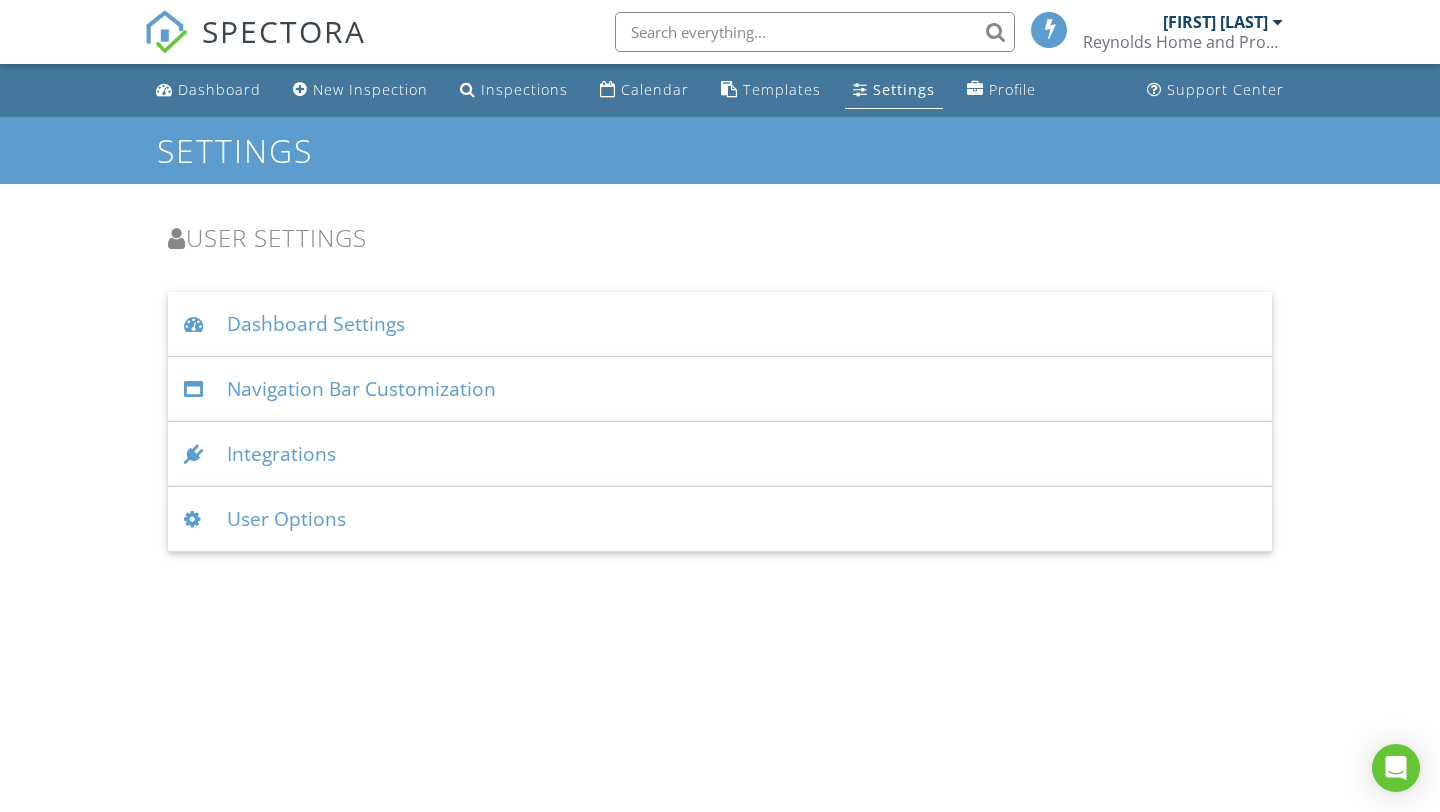 click on "User Options" at bounding box center [720, 519] 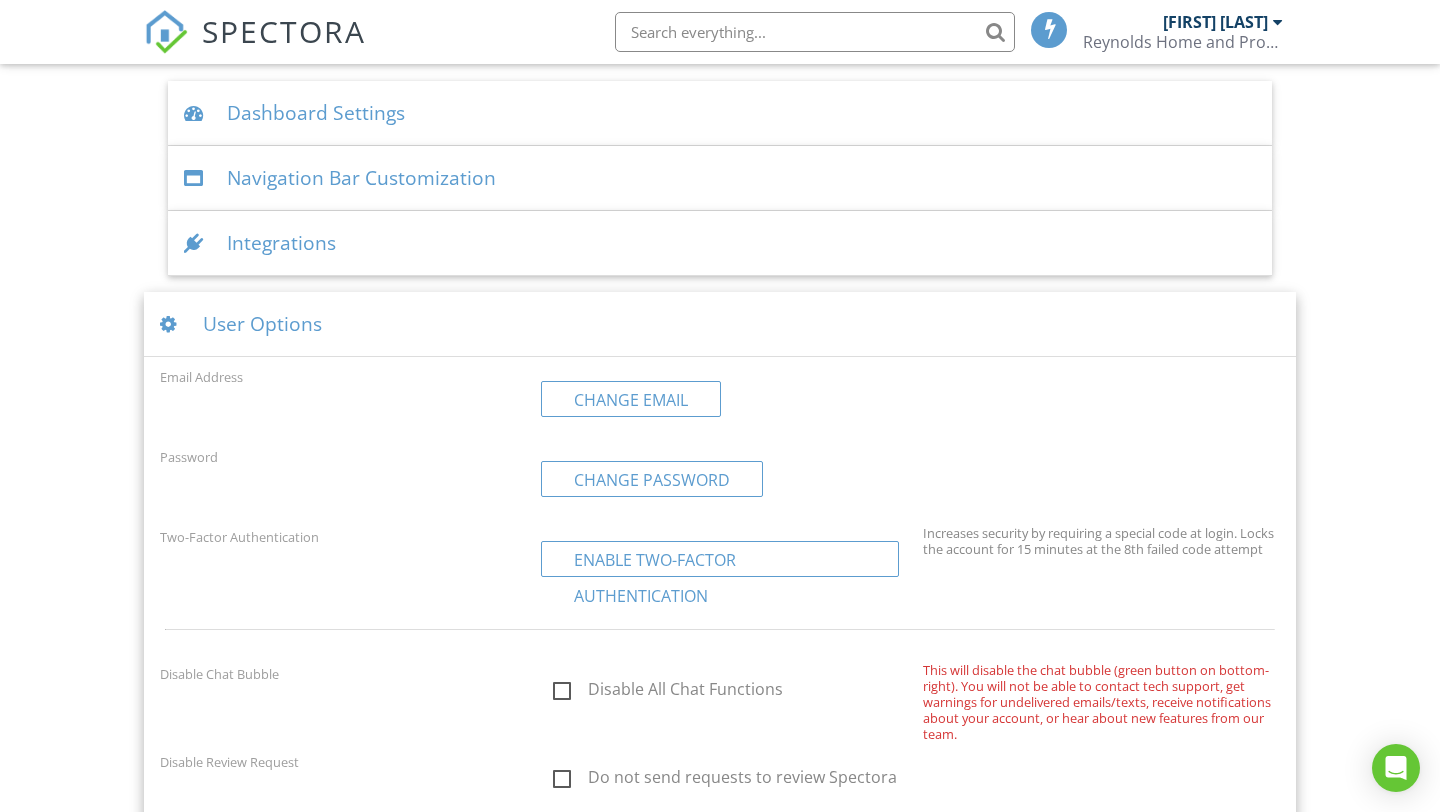 scroll, scrollTop: 194, scrollLeft: 0, axis: vertical 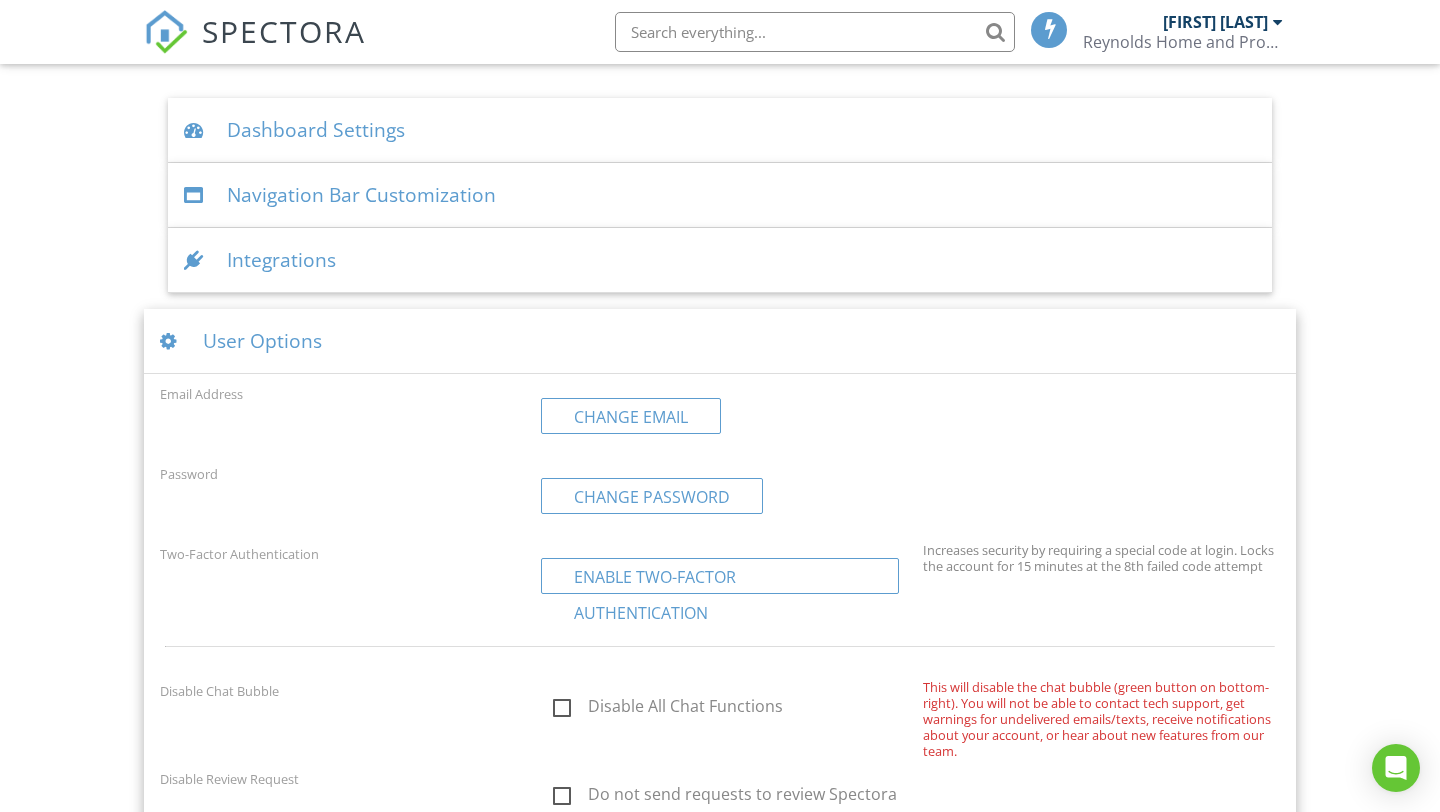 click on "Dashboard Settings" at bounding box center [720, 130] 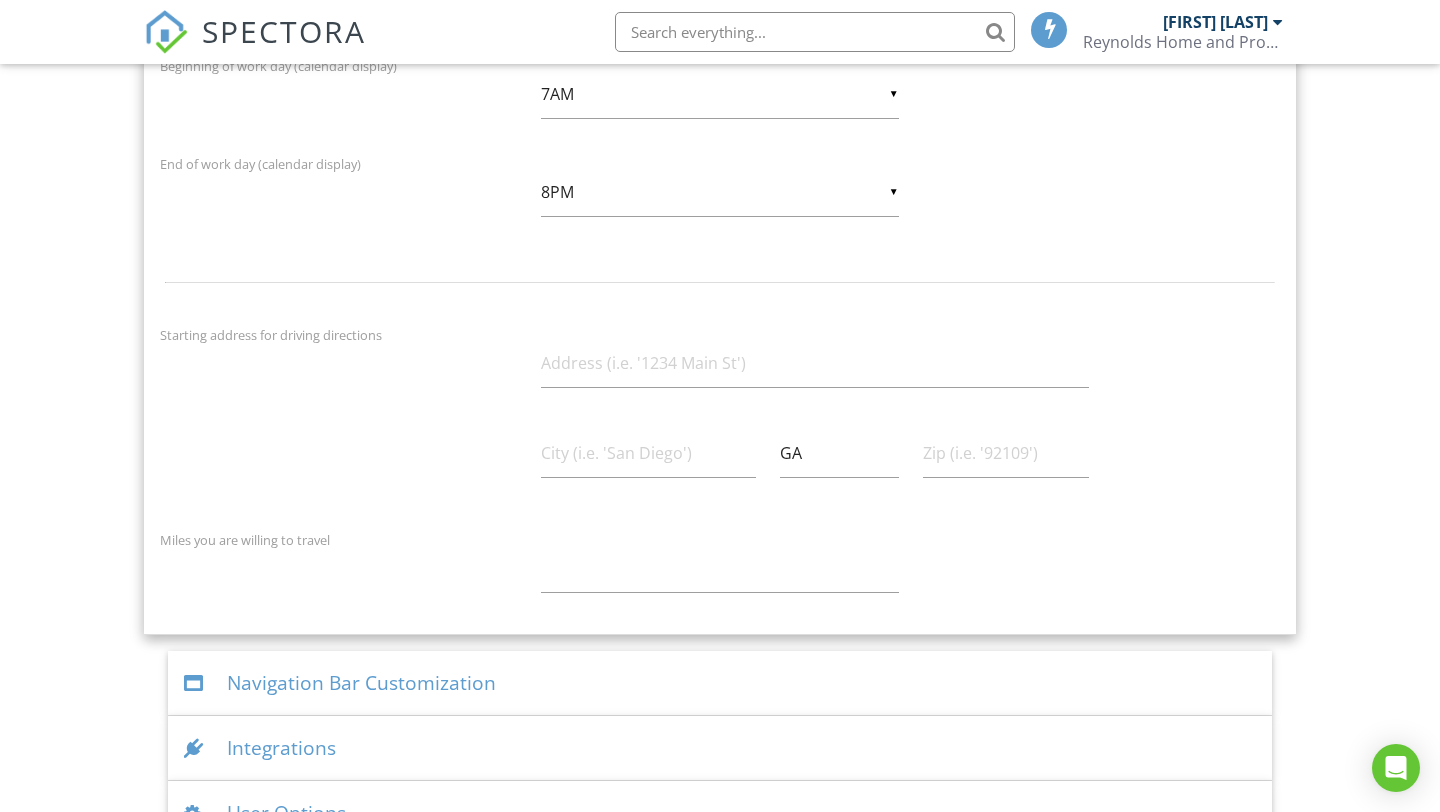 scroll, scrollTop: 800, scrollLeft: 0, axis: vertical 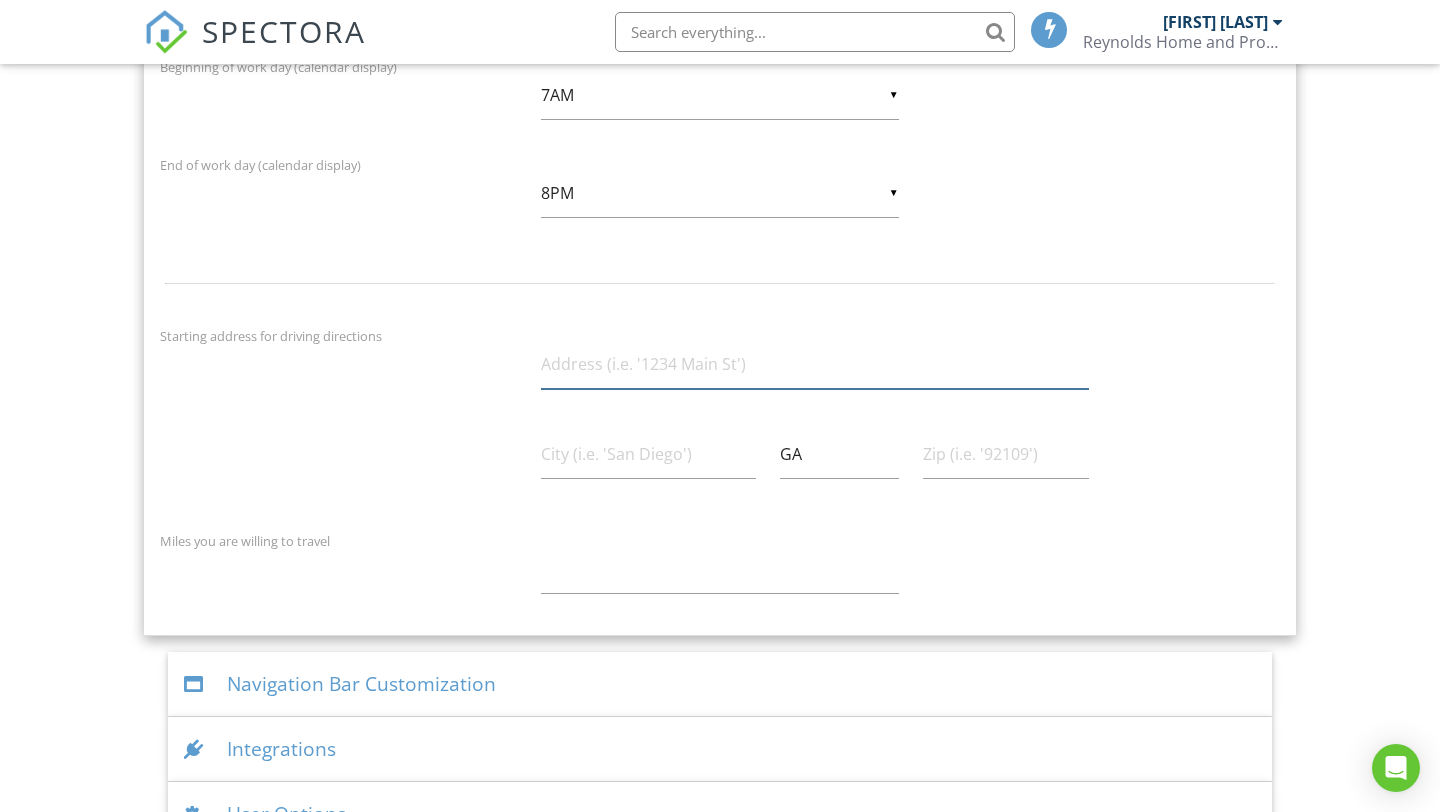 click at bounding box center [815, 364] 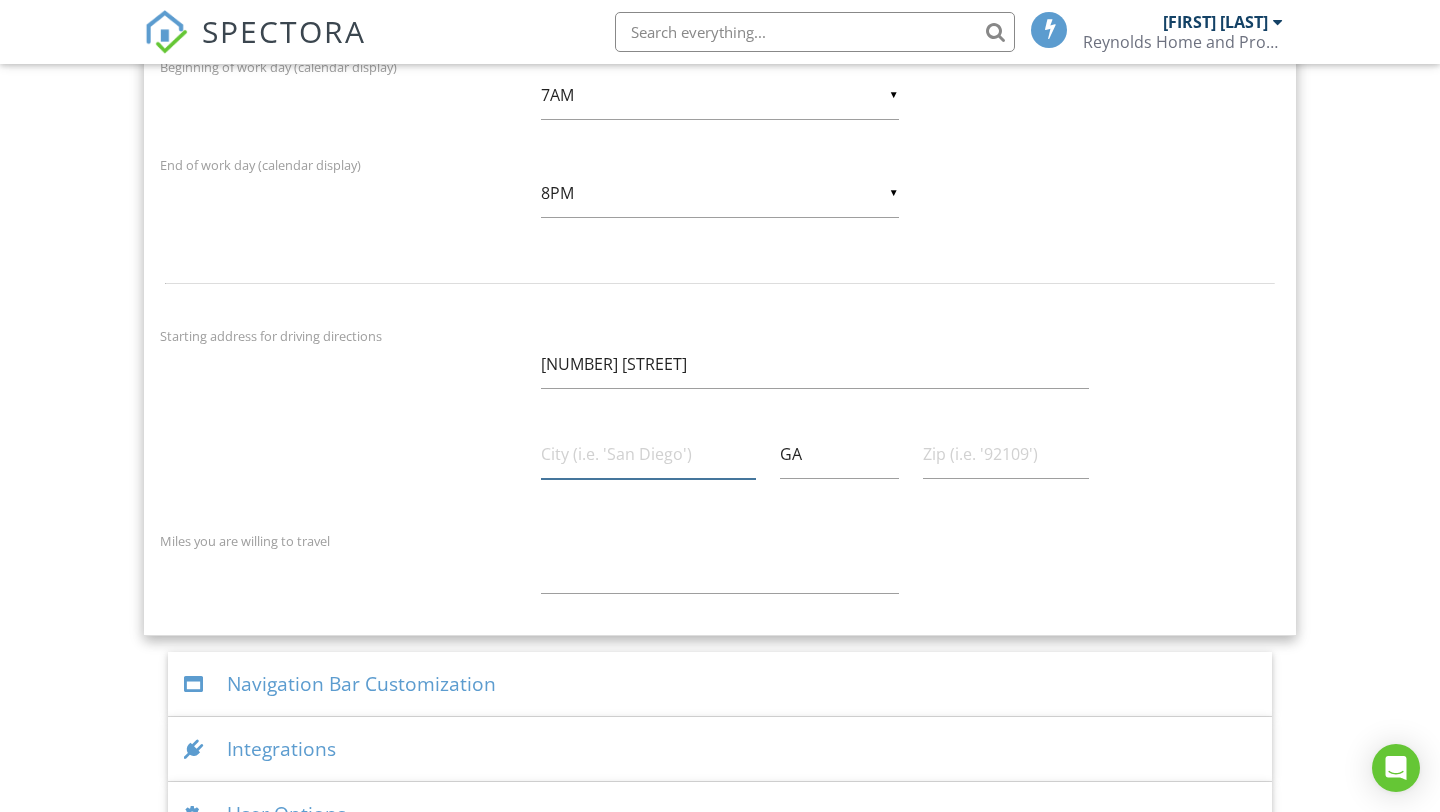 type on "Lithonia" 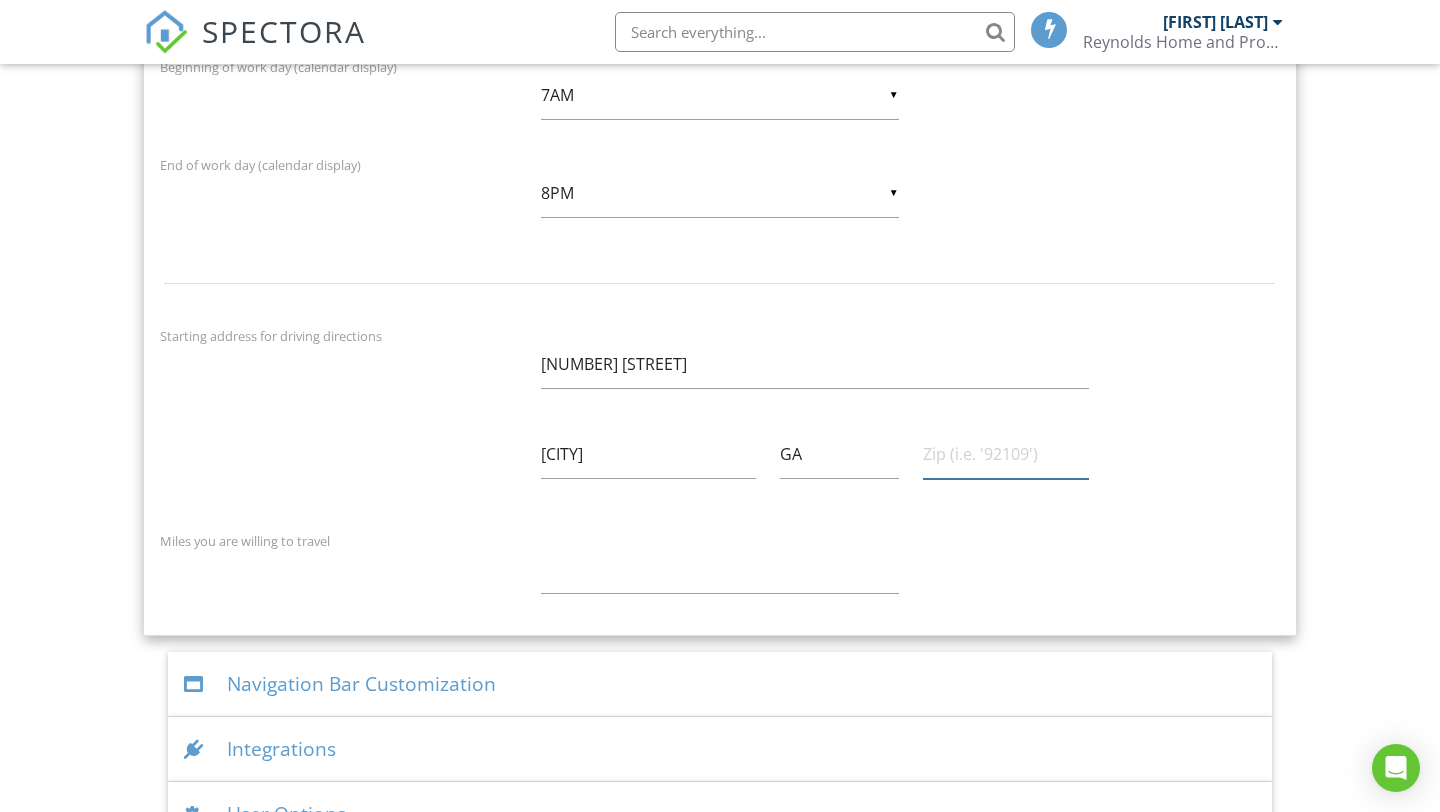 type on "30058" 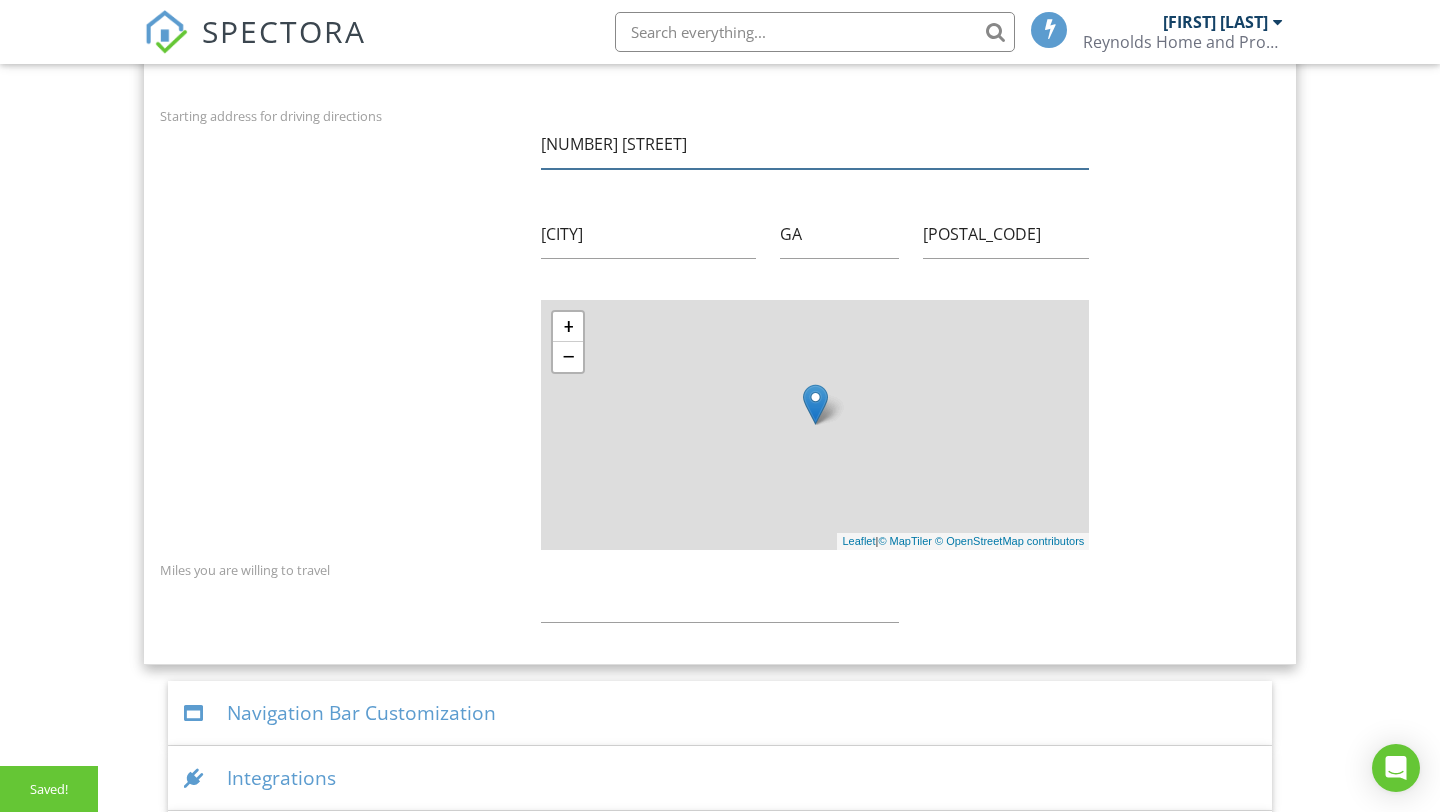 scroll, scrollTop: 1099, scrollLeft: 0, axis: vertical 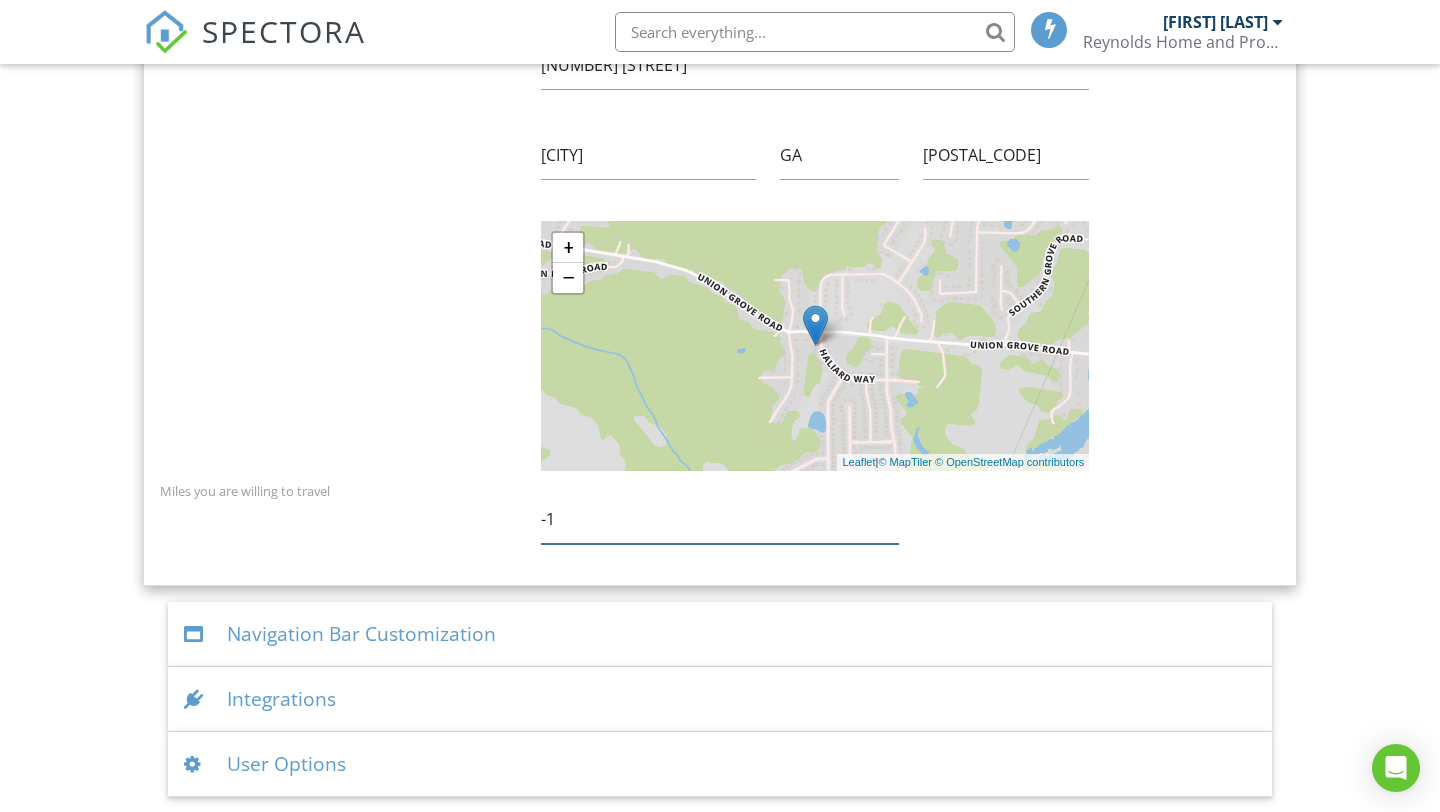 click on "-1" at bounding box center (719, 519) 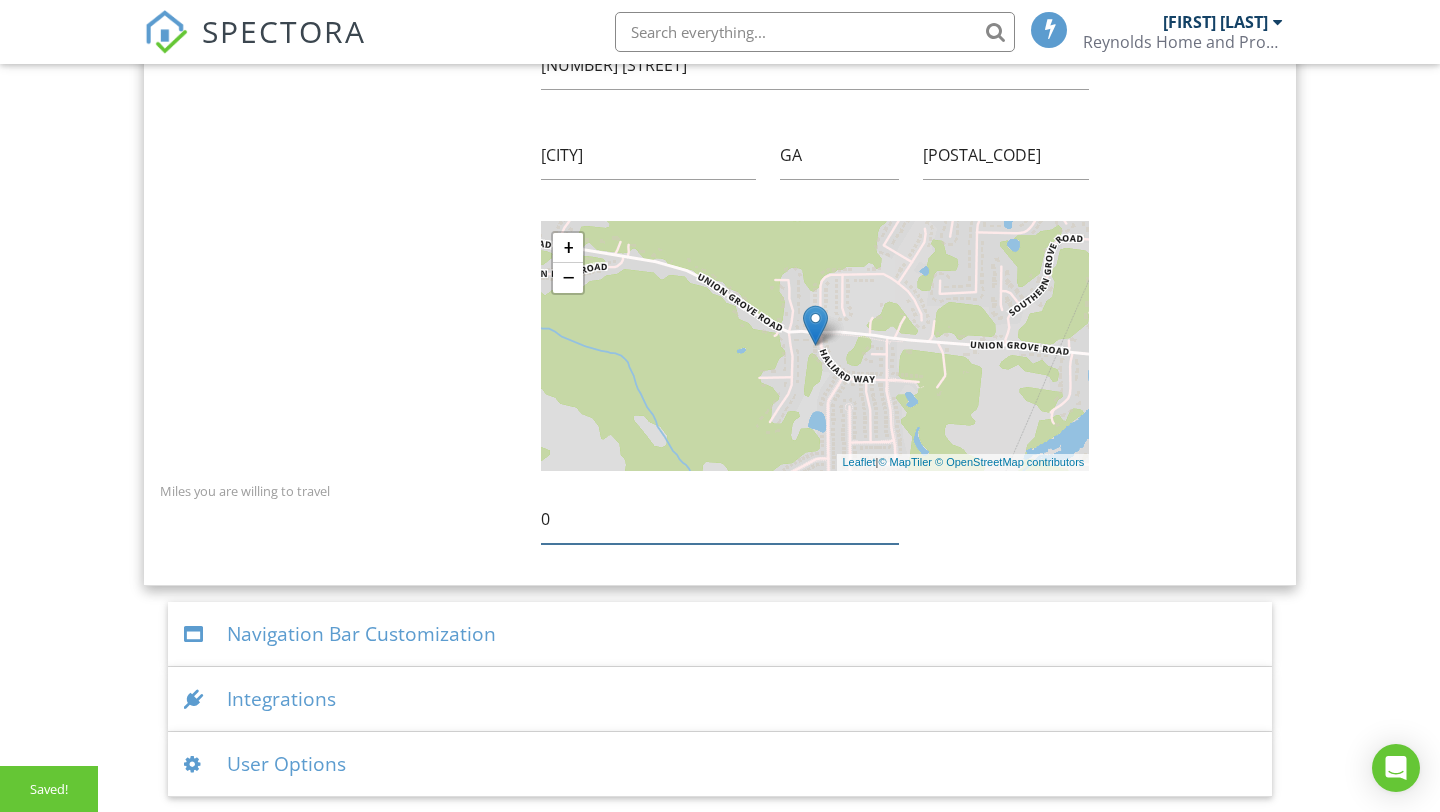 click on "0" at bounding box center [719, 519] 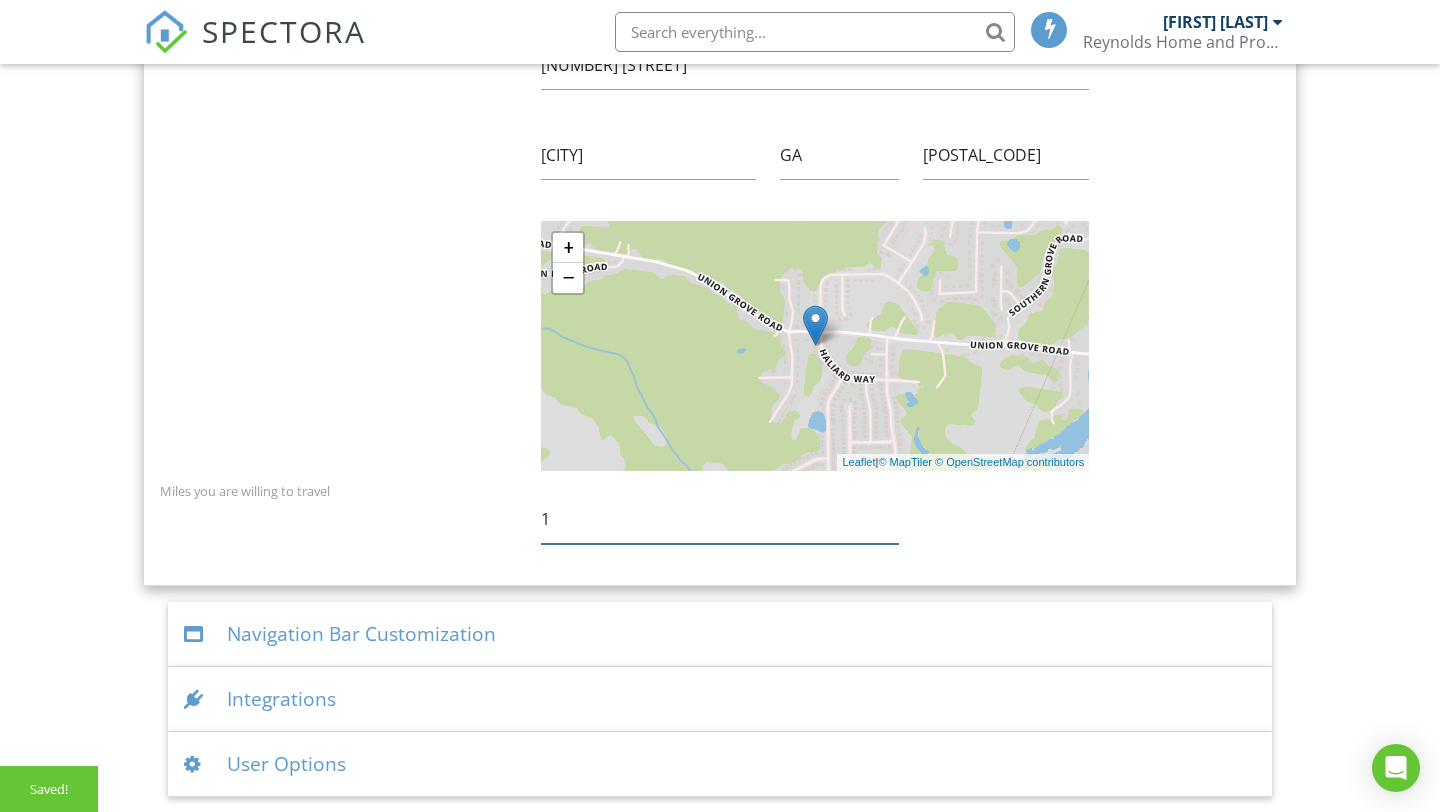 click on "1" at bounding box center [719, 519] 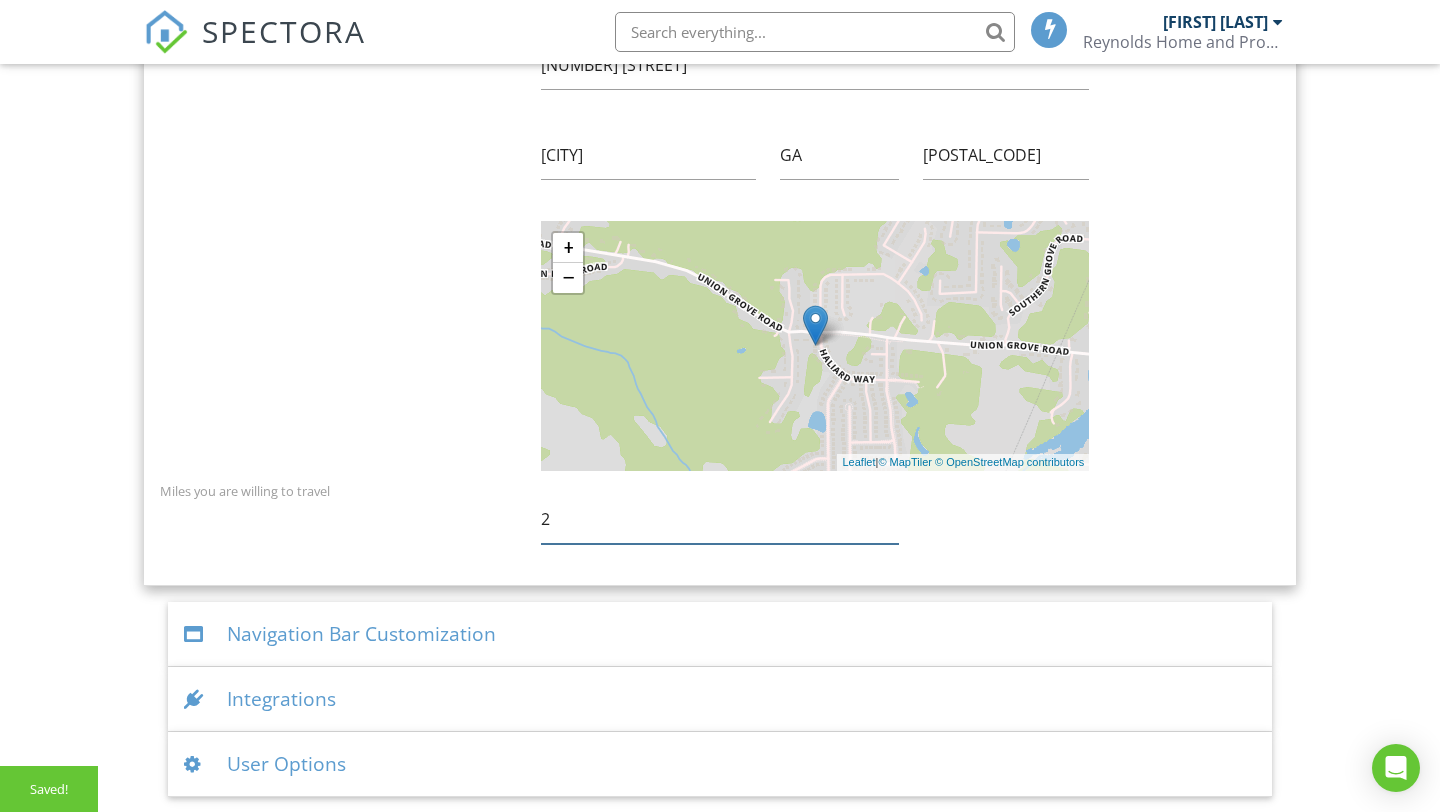 click on "2" at bounding box center [719, 519] 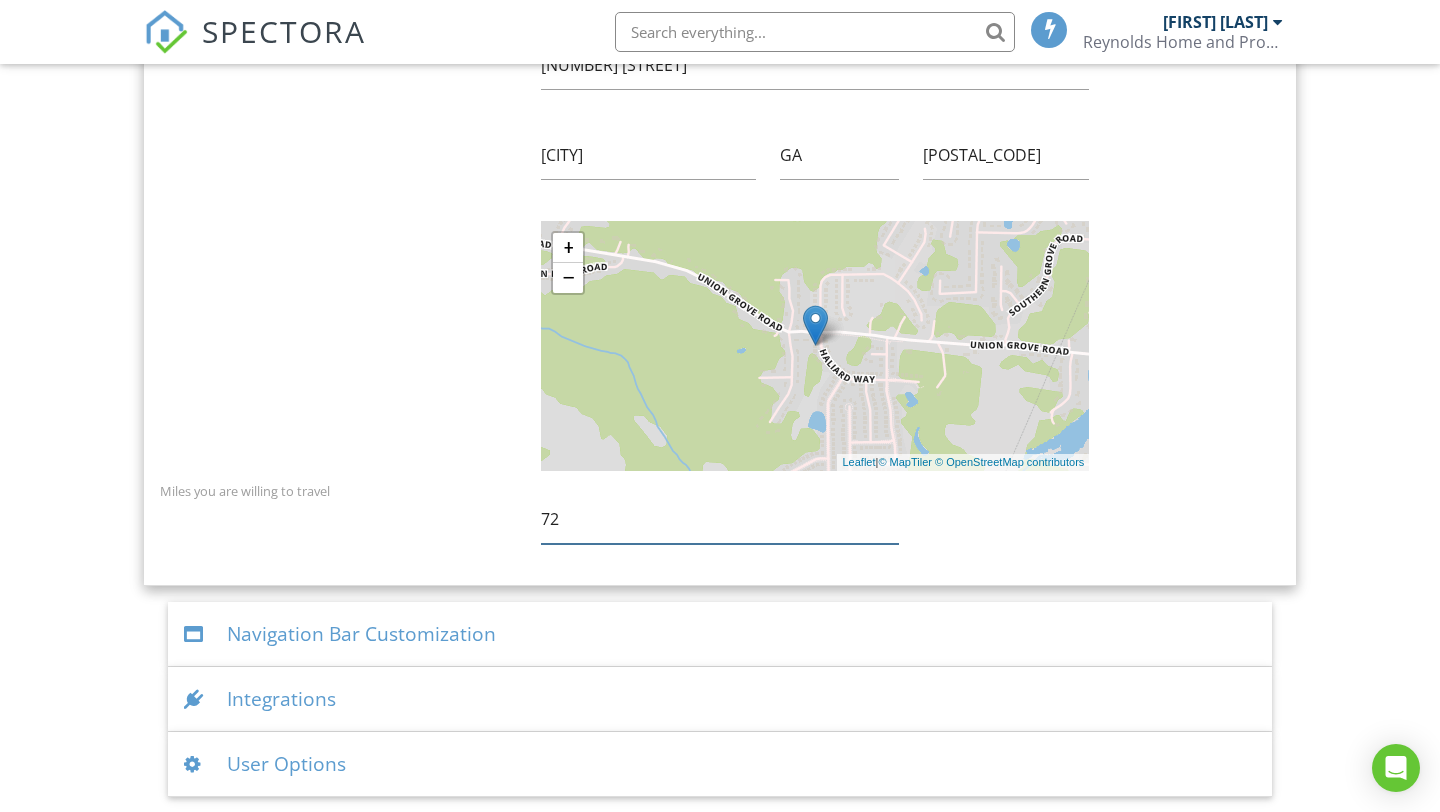 type on "72" 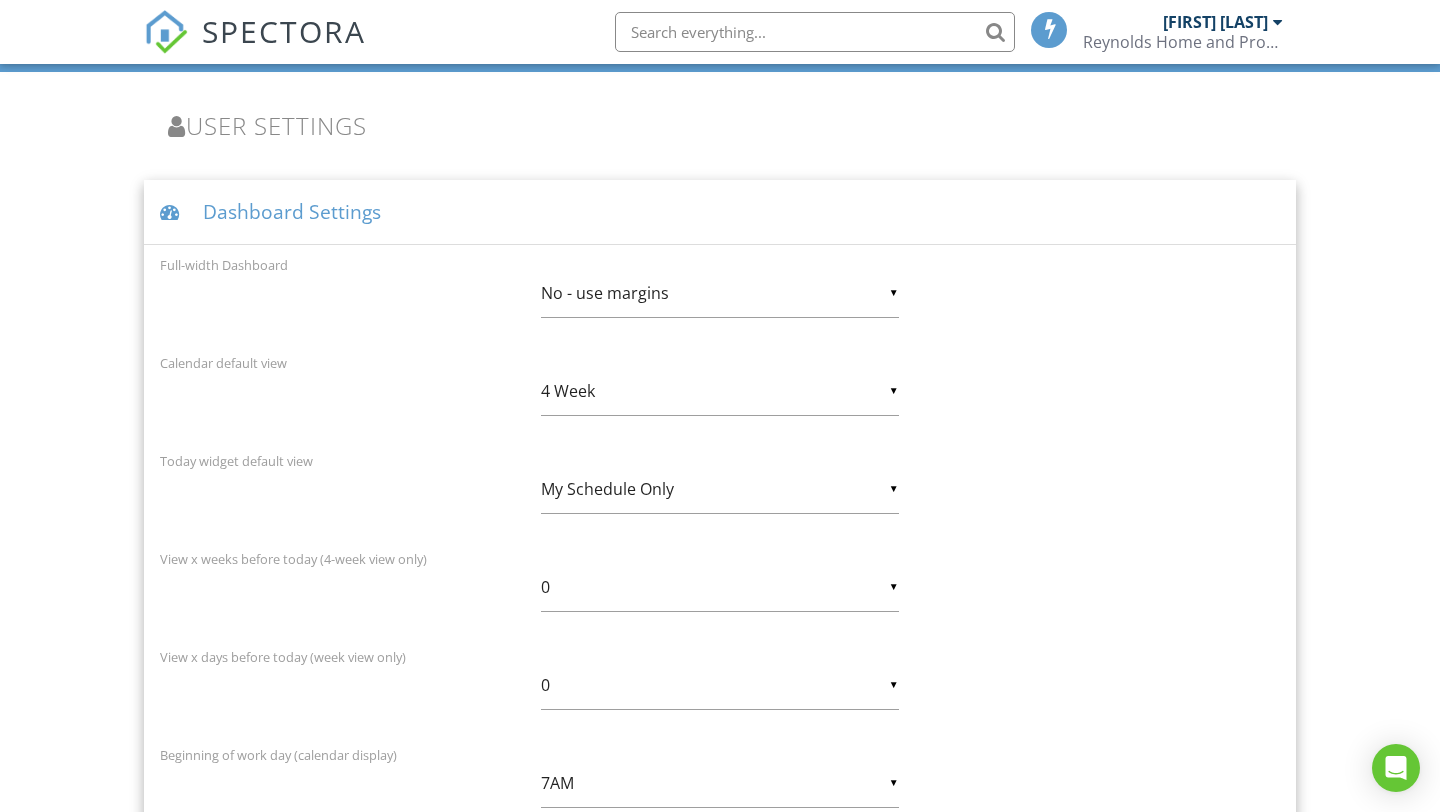 scroll, scrollTop: 0, scrollLeft: 0, axis: both 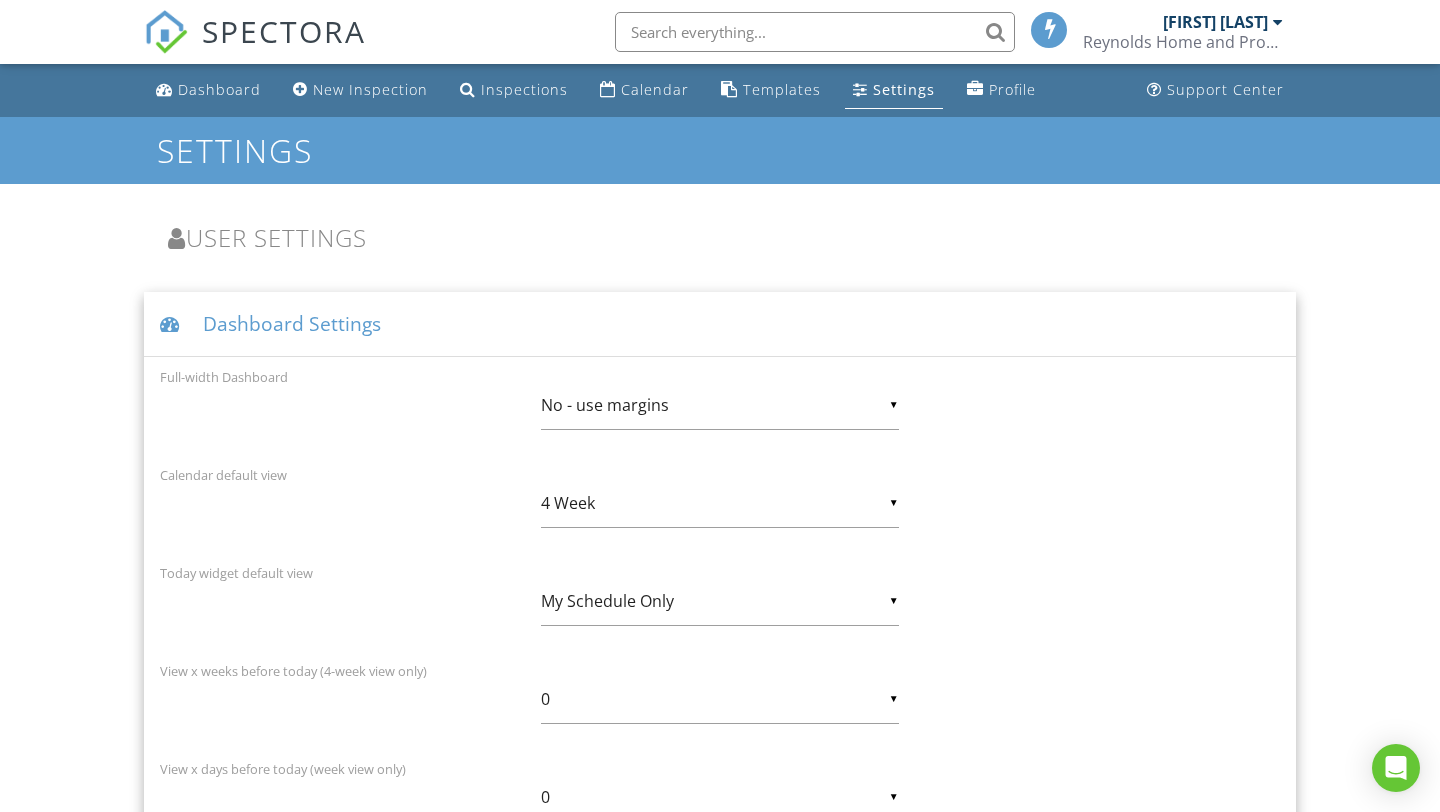 click on "User Settings" at bounding box center [720, 237] 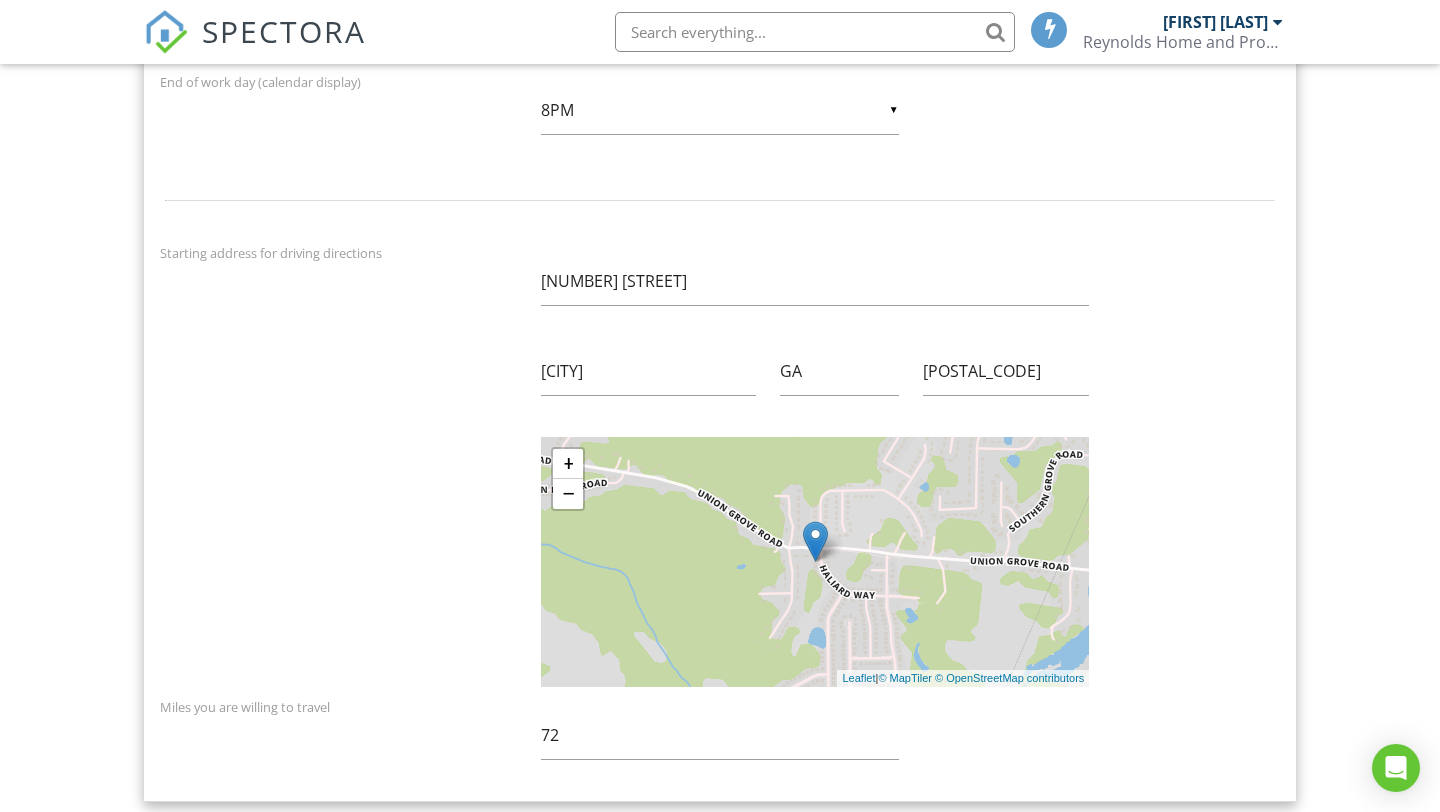 scroll, scrollTop: 1099, scrollLeft: 0, axis: vertical 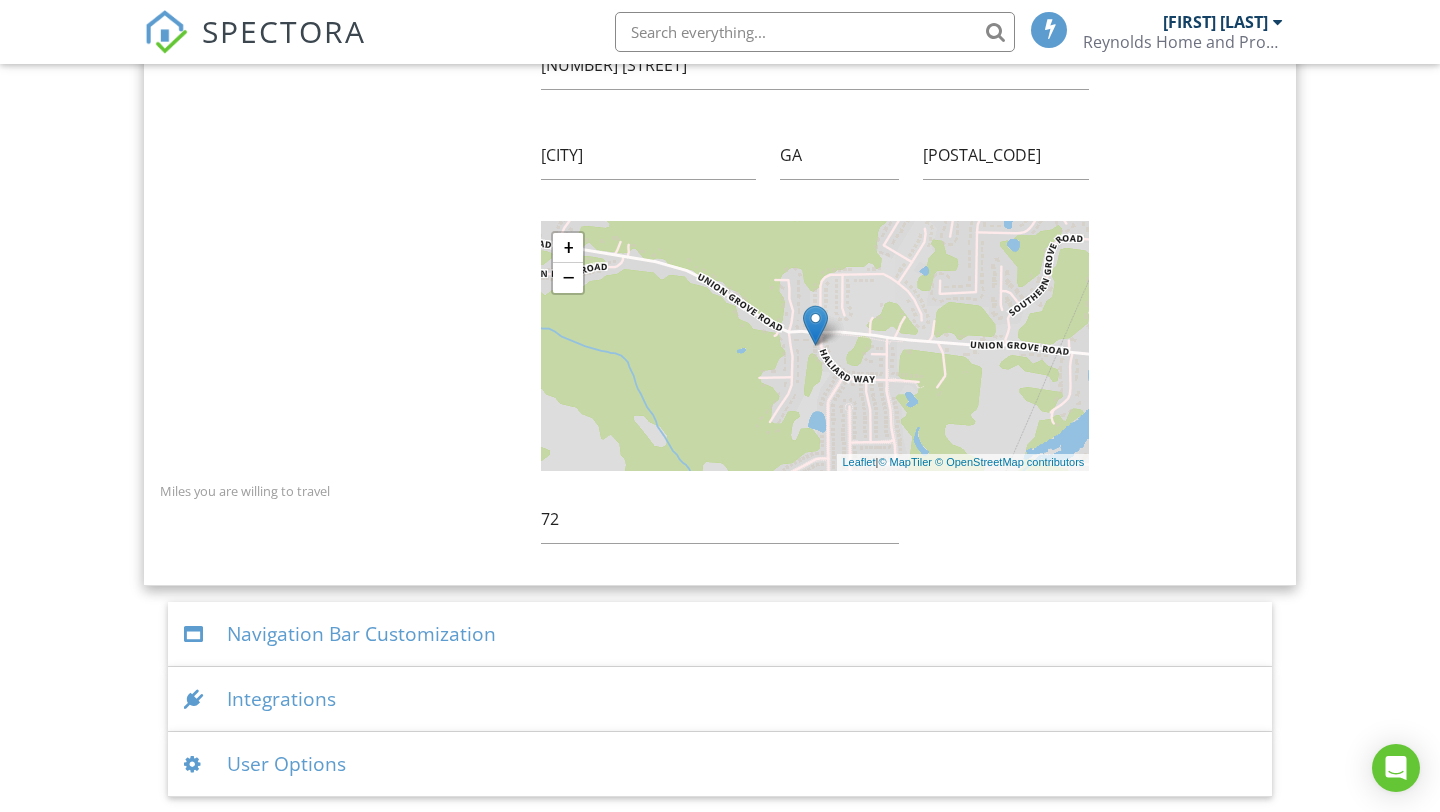 click on "[FIRST] [LAST]" at bounding box center (1215, 22) 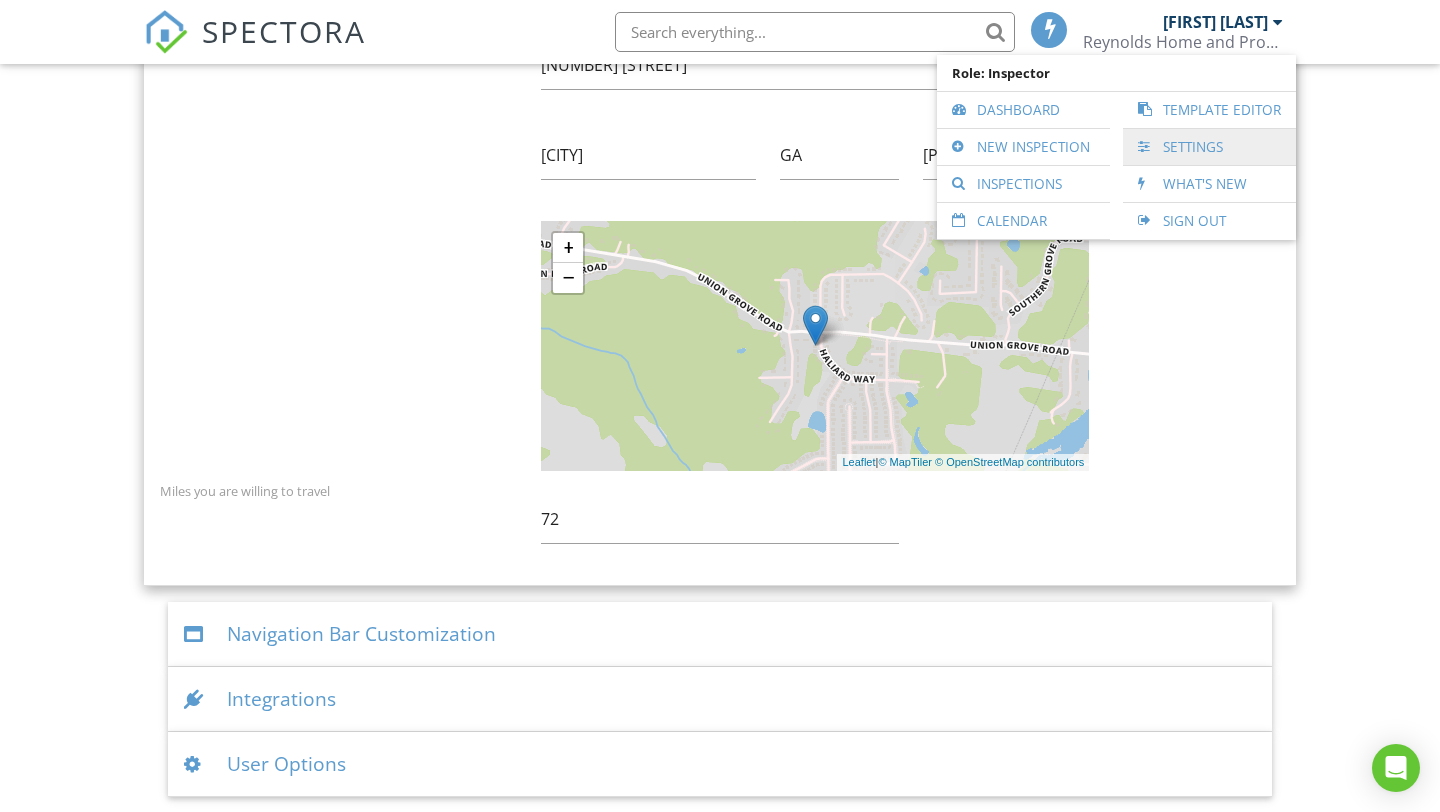 click on "Settings" at bounding box center [1209, 147] 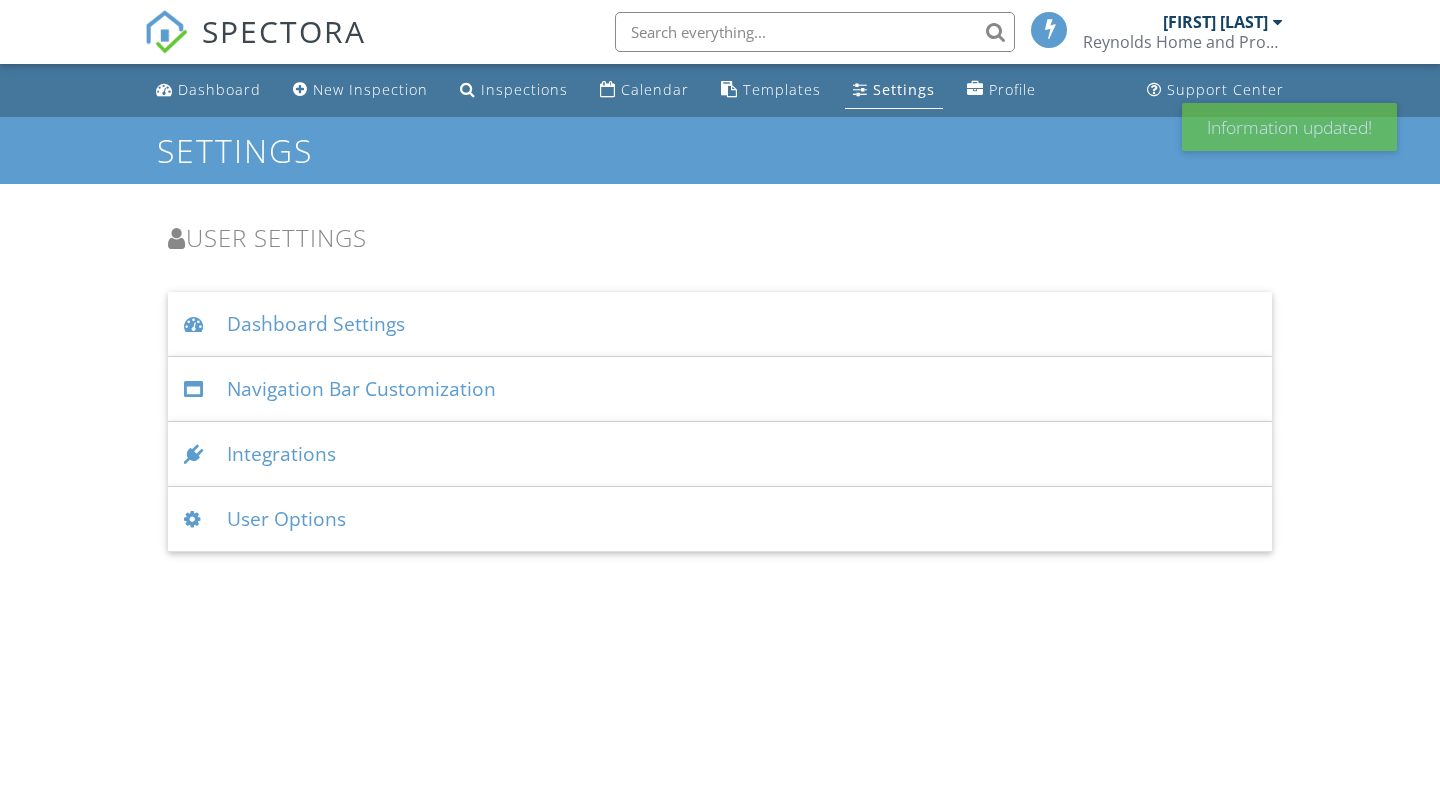 scroll, scrollTop: 0, scrollLeft: 0, axis: both 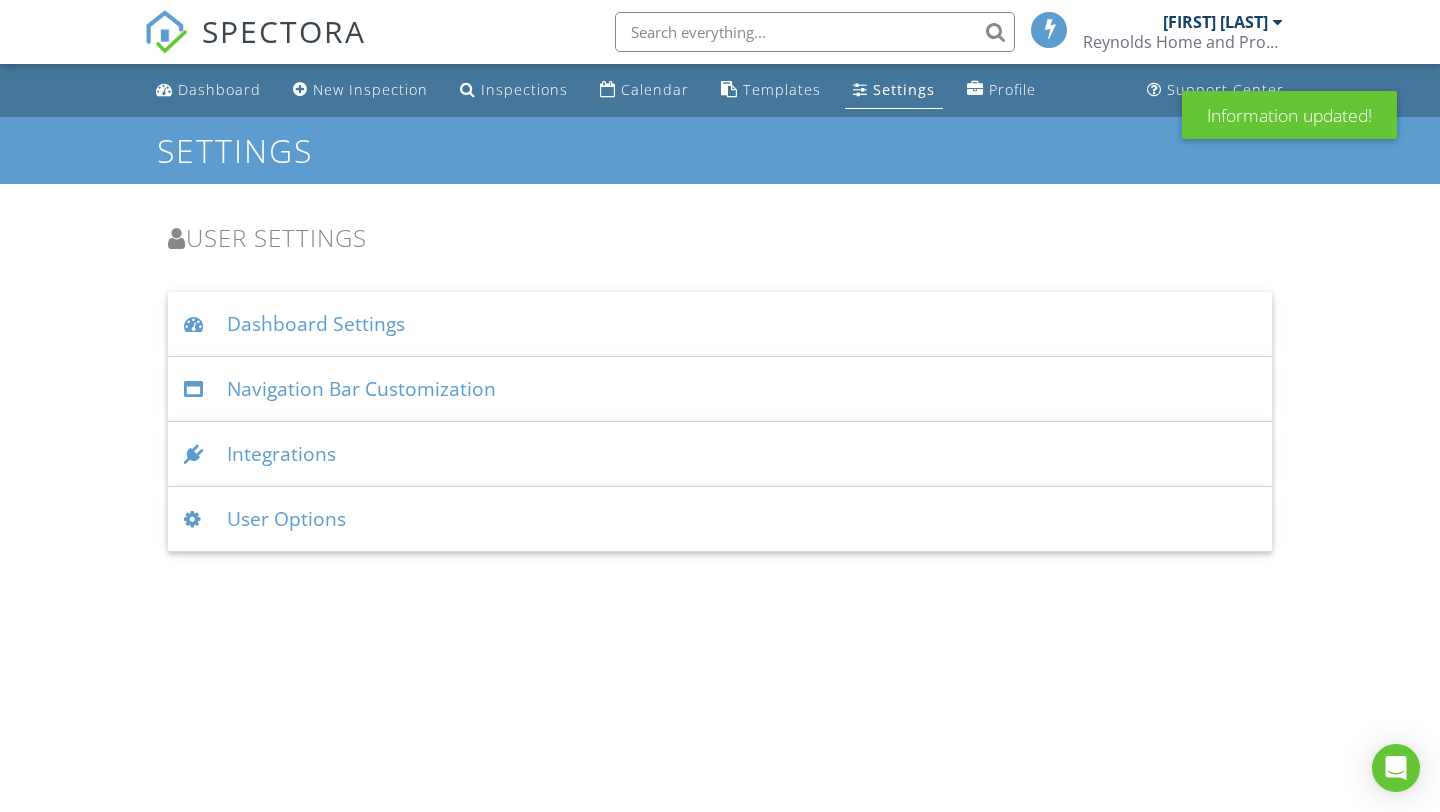 click on "Dashboard Settings" at bounding box center [720, 324] 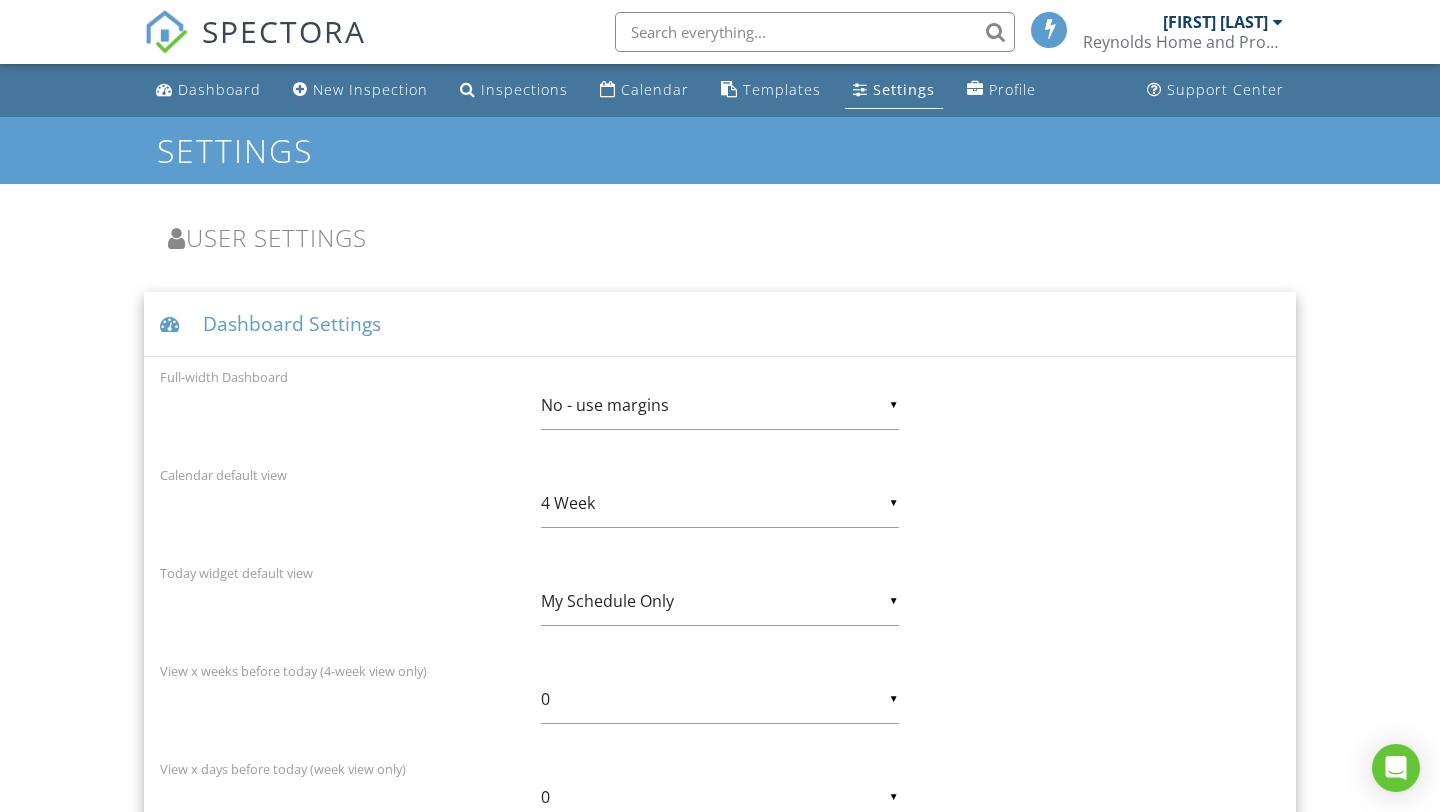 click on "[FIRST] [LAST]" at bounding box center [1215, 22] 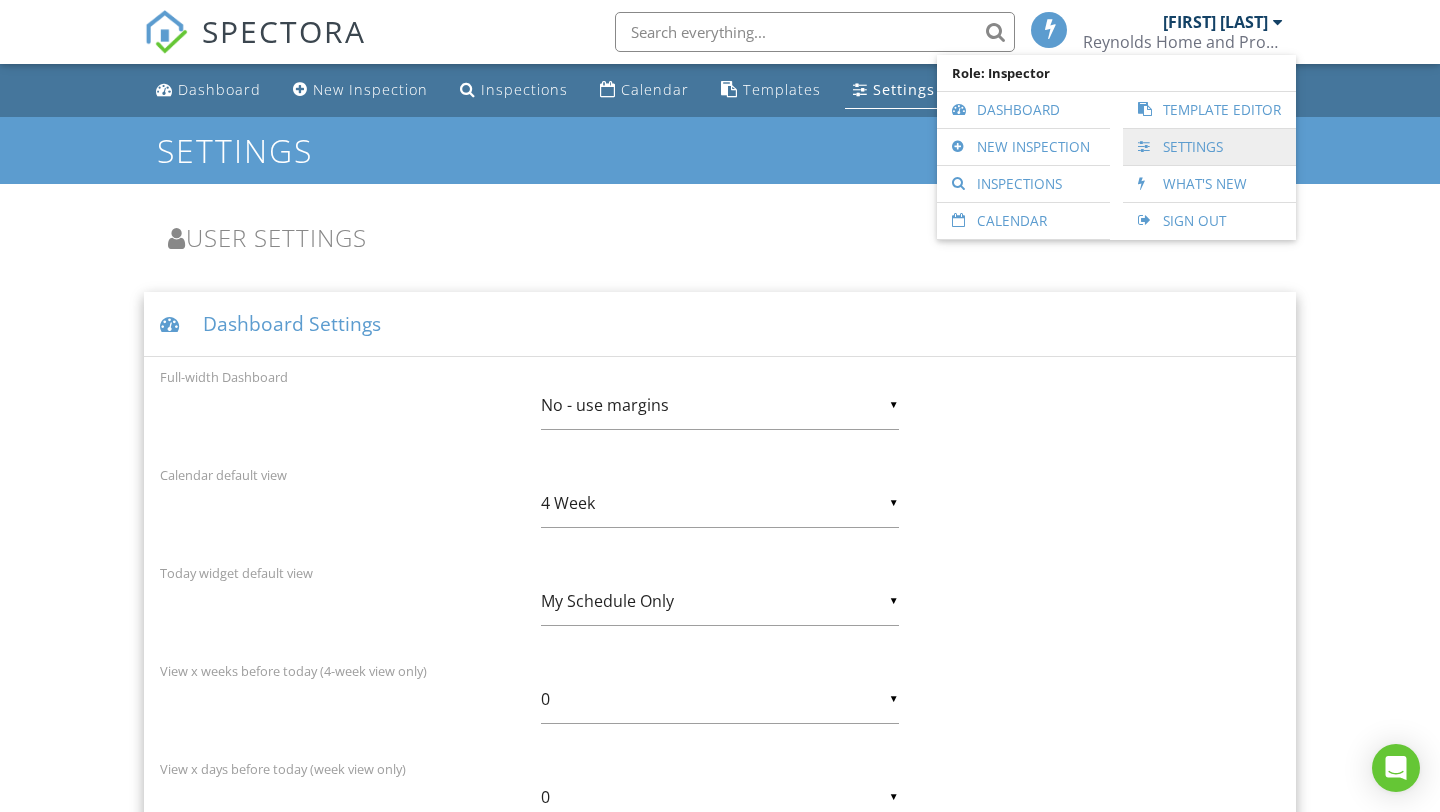 click on "Settings" at bounding box center (1209, 147) 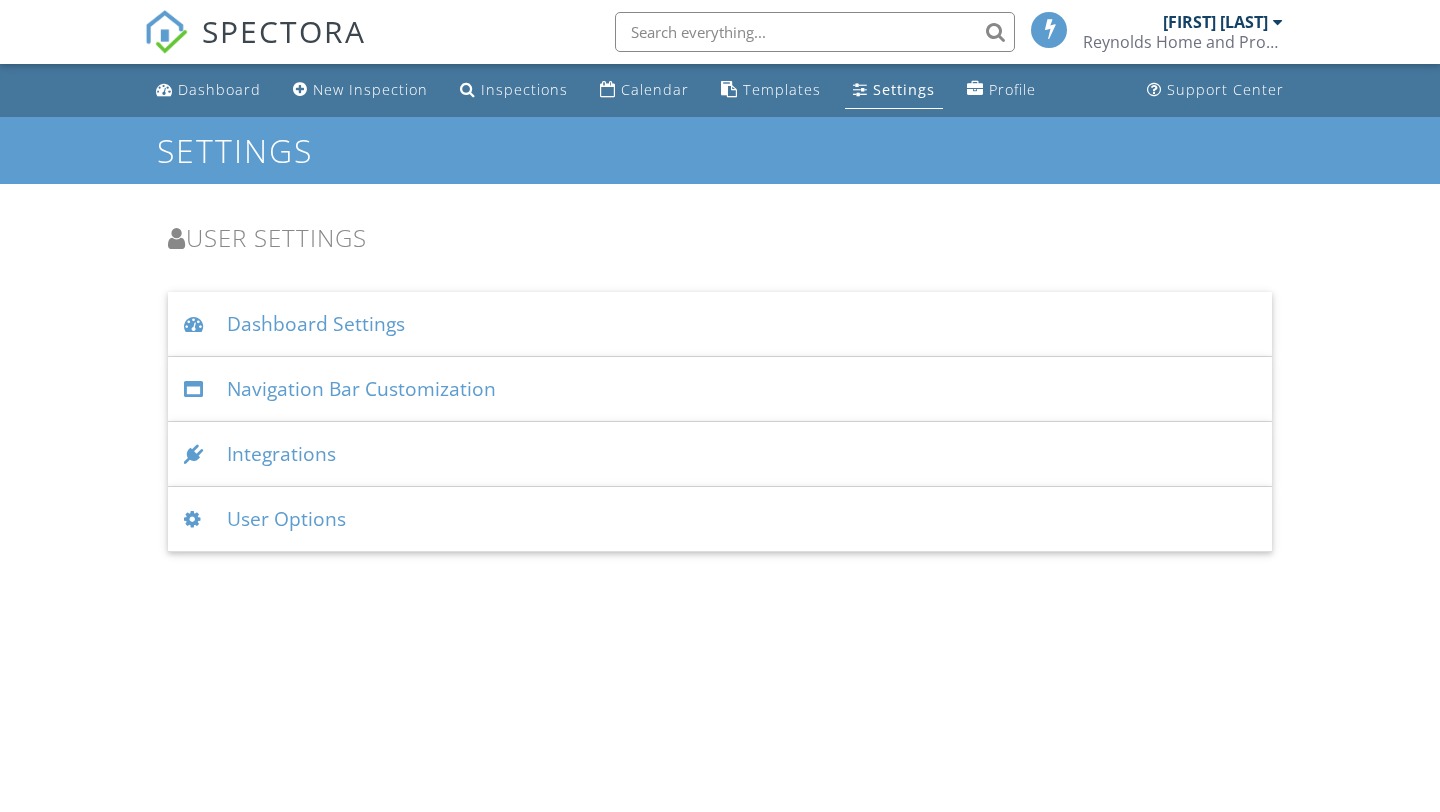 scroll, scrollTop: 0, scrollLeft: 0, axis: both 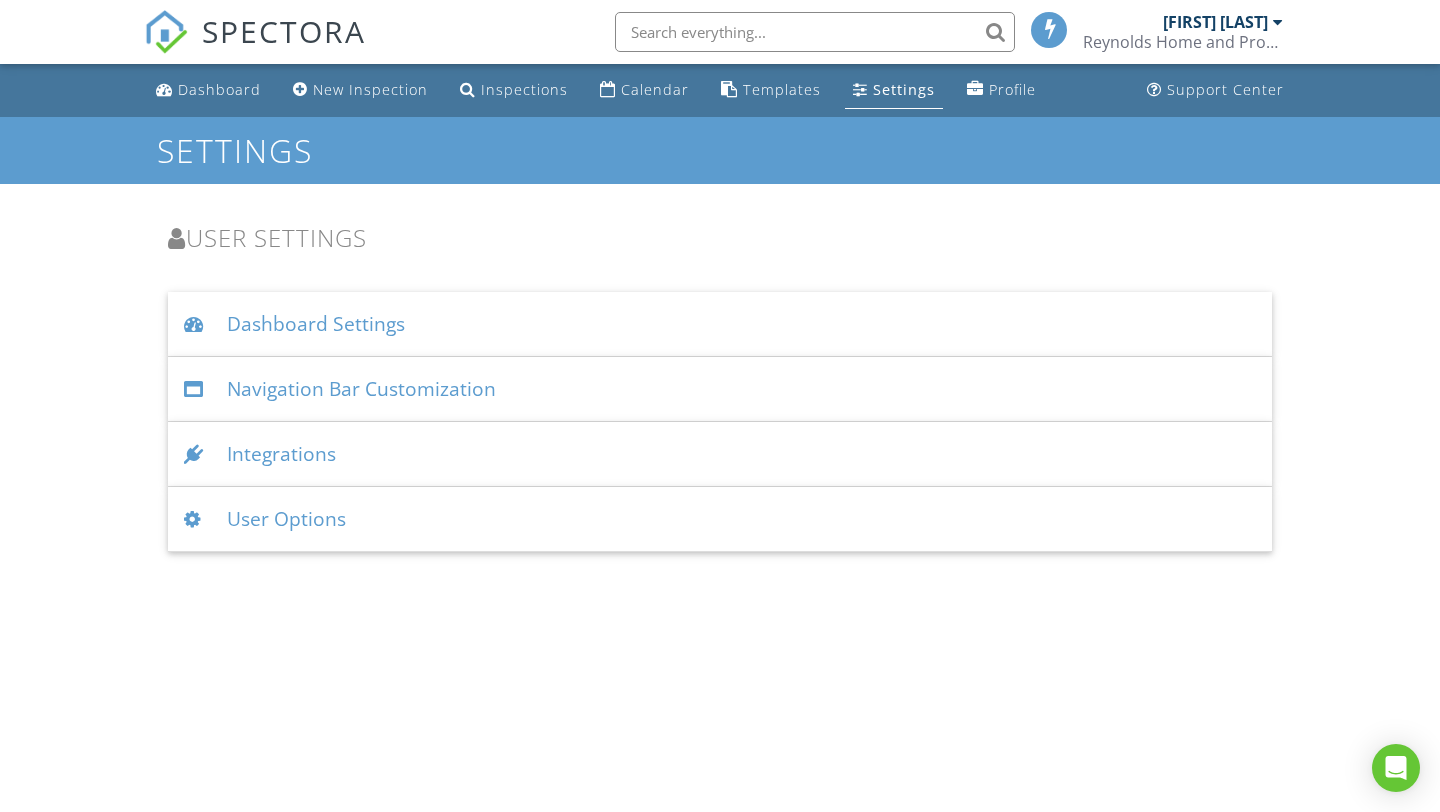 click on "User Options" at bounding box center [720, 519] 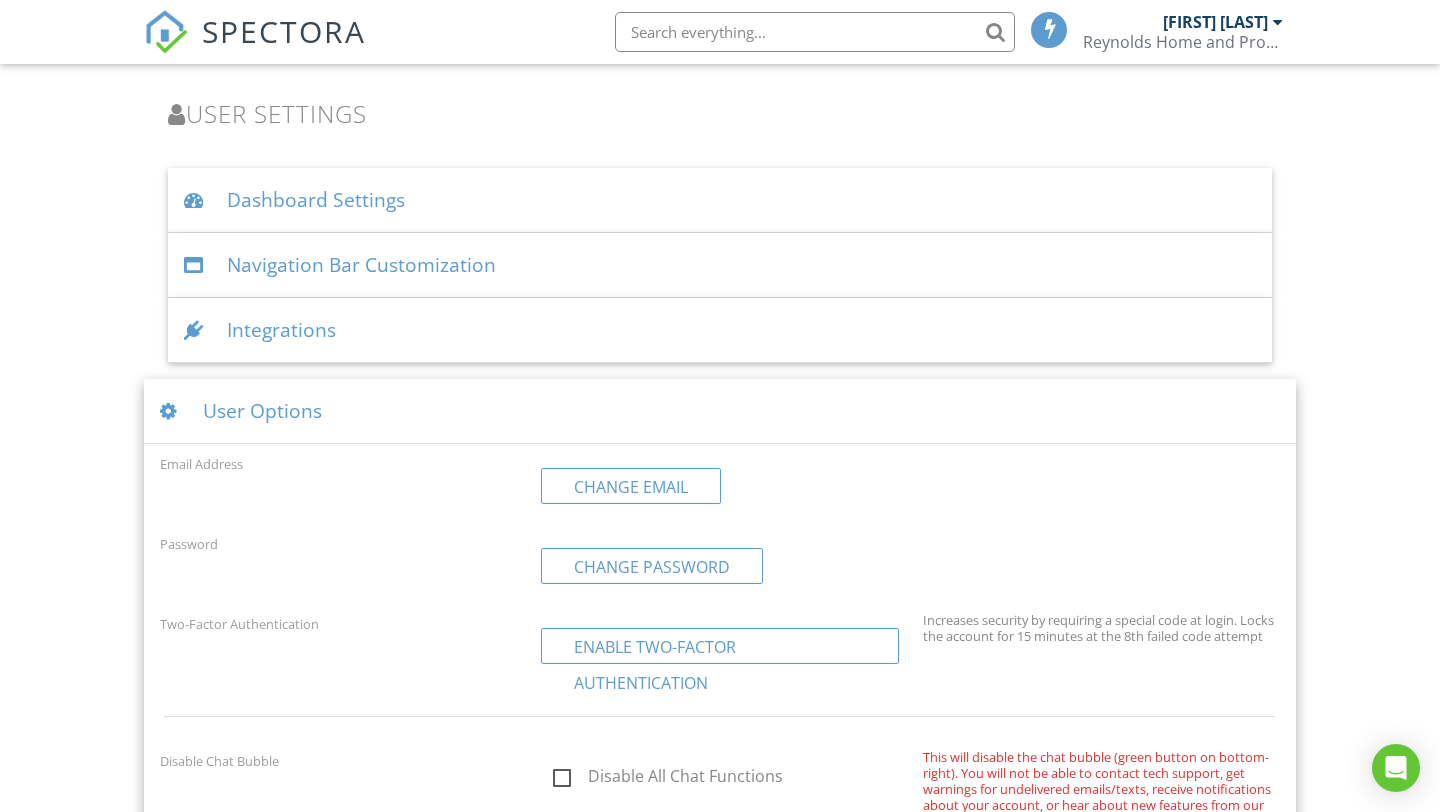 scroll, scrollTop: 0, scrollLeft: 0, axis: both 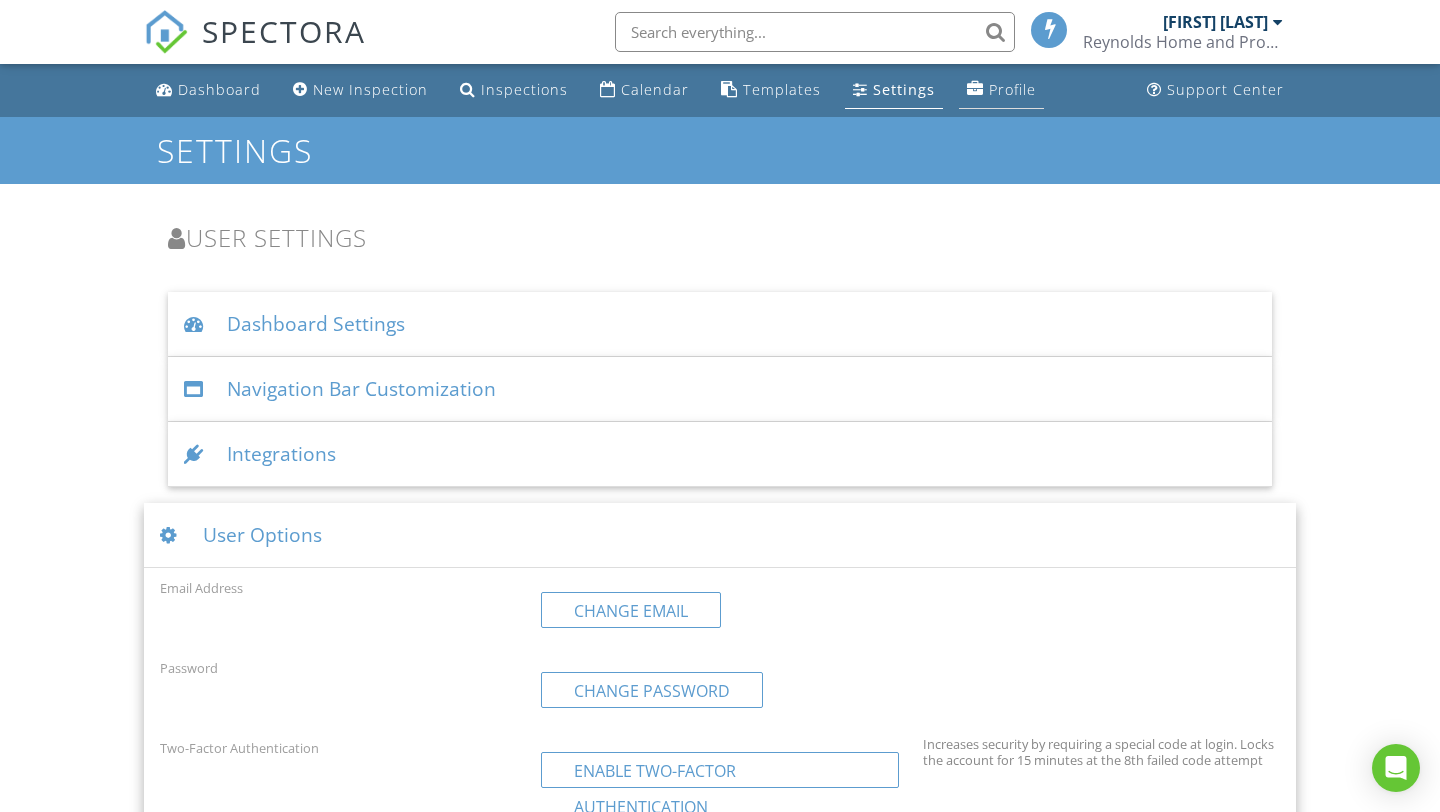 click on "Profile" at bounding box center (1012, 89) 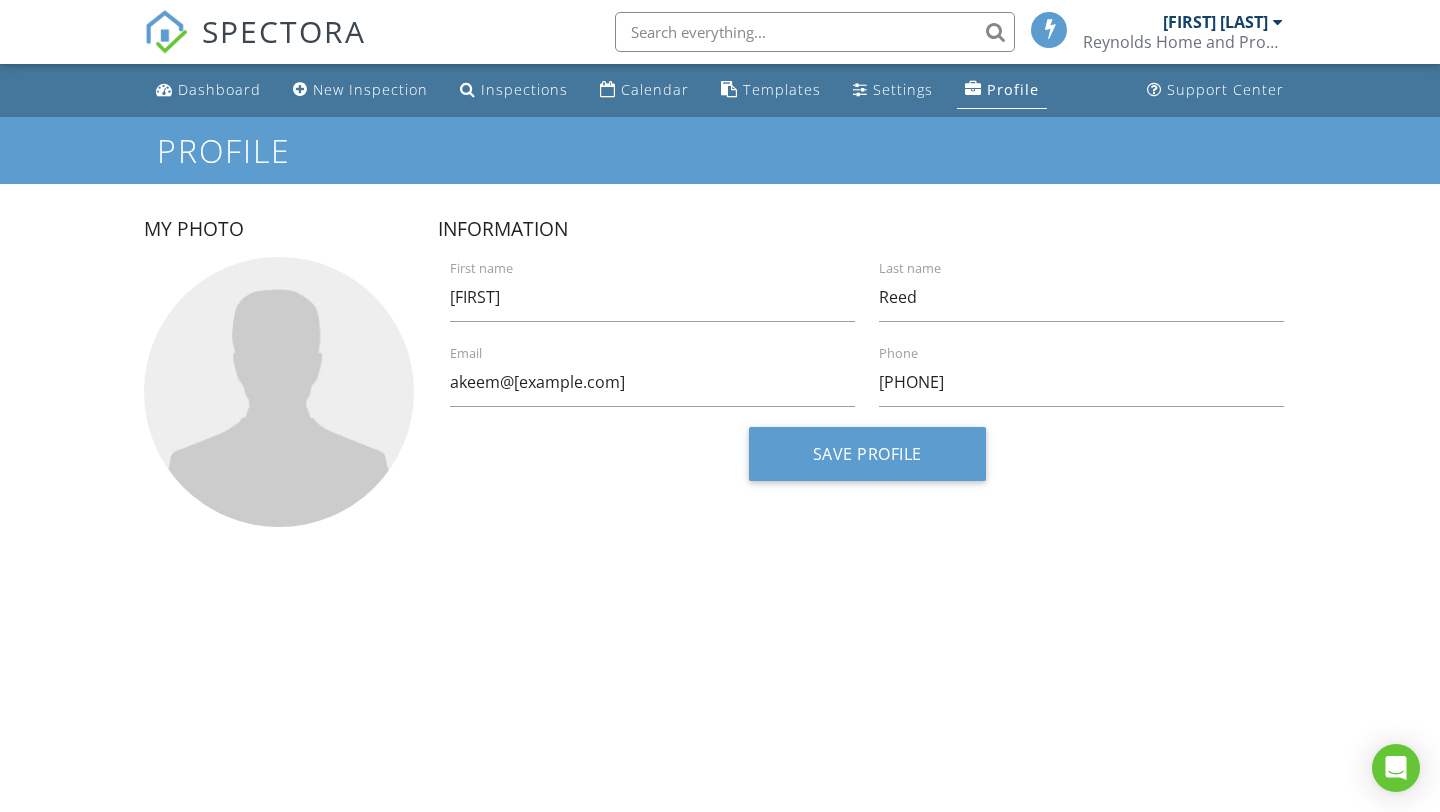 scroll, scrollTop: 0, scrollLeft: 0, axis: both 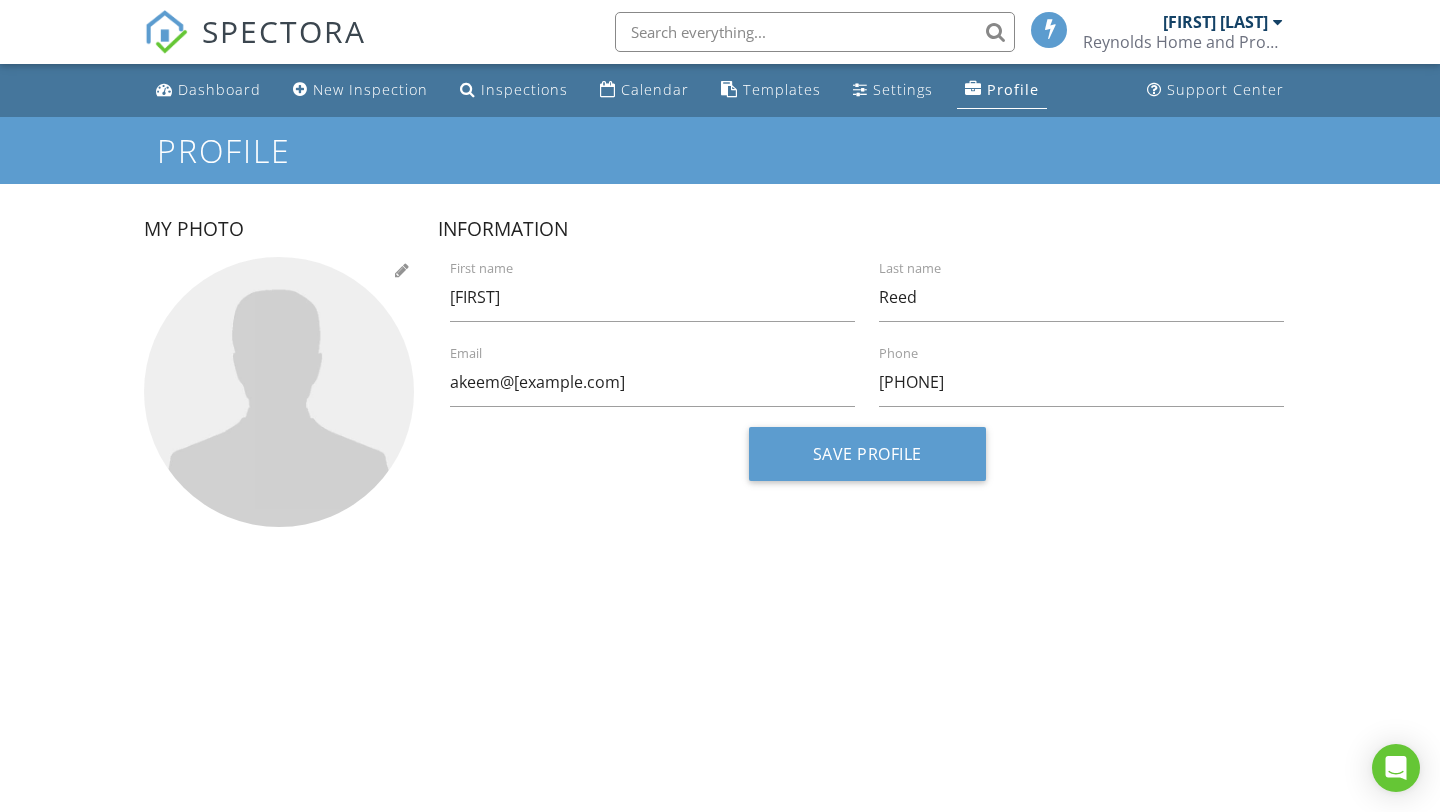 click at bounding box center (279, 392) 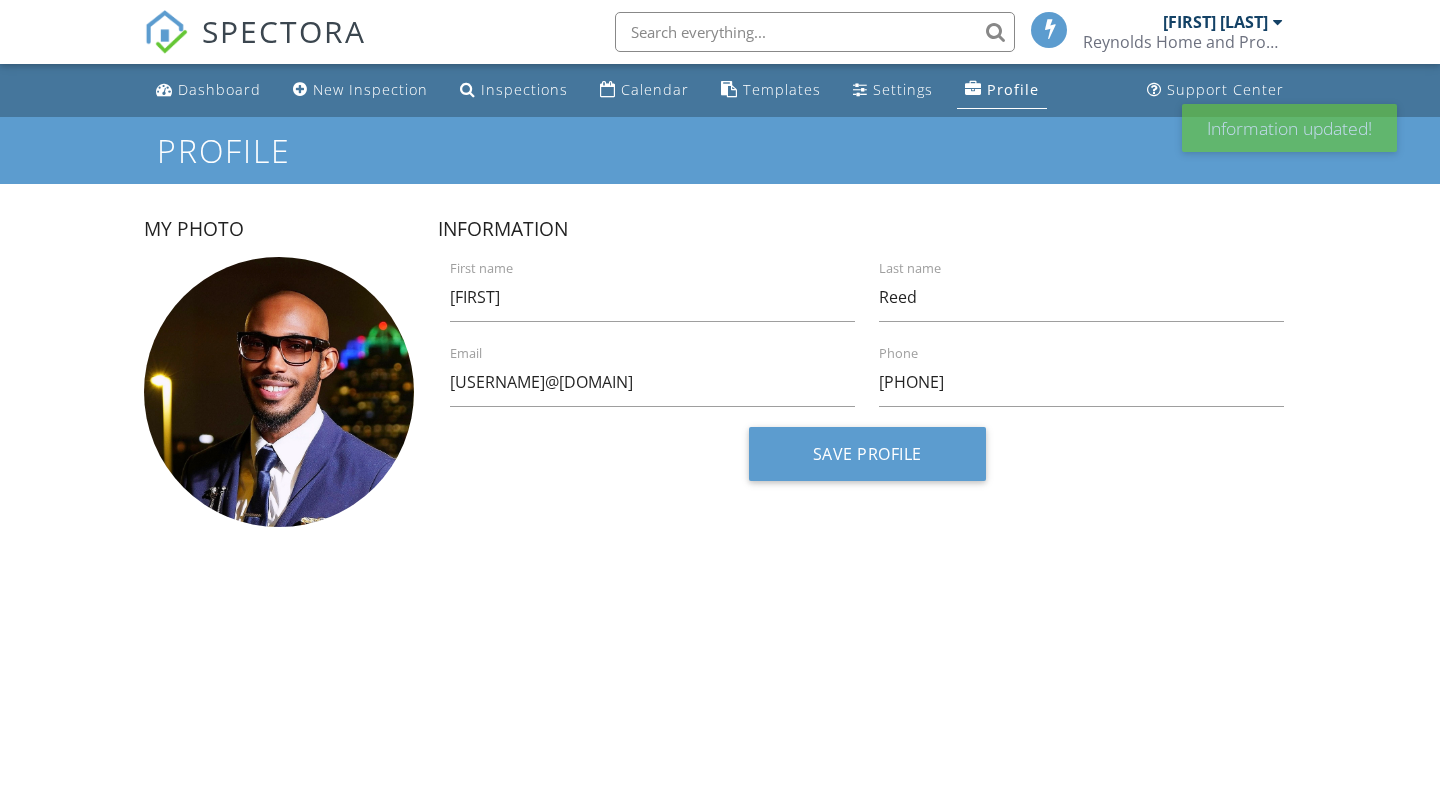 scroll, scrollTop: 0, scrollLeft: 0, axis: both 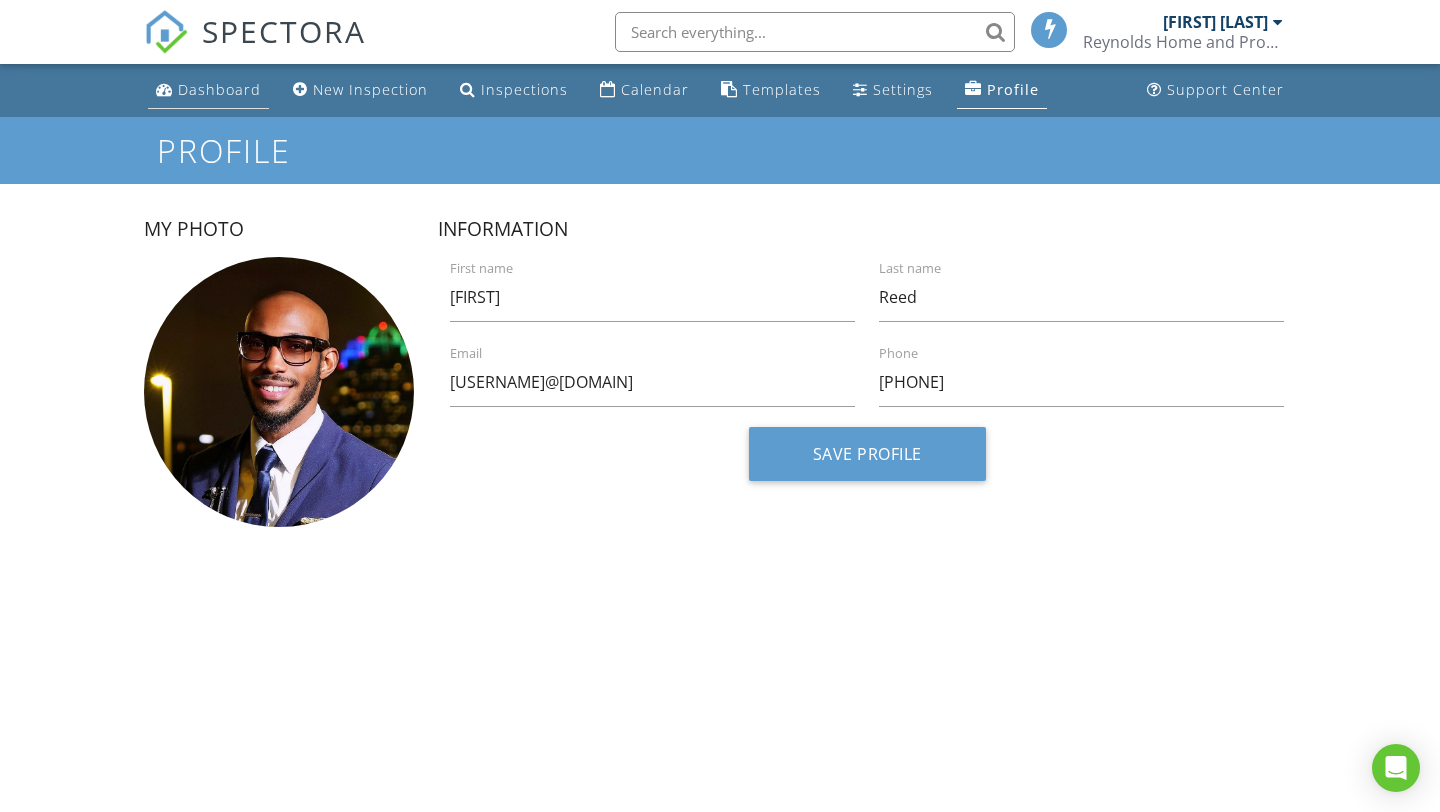 click on "Dashboard" at bounding box center [219, 89] 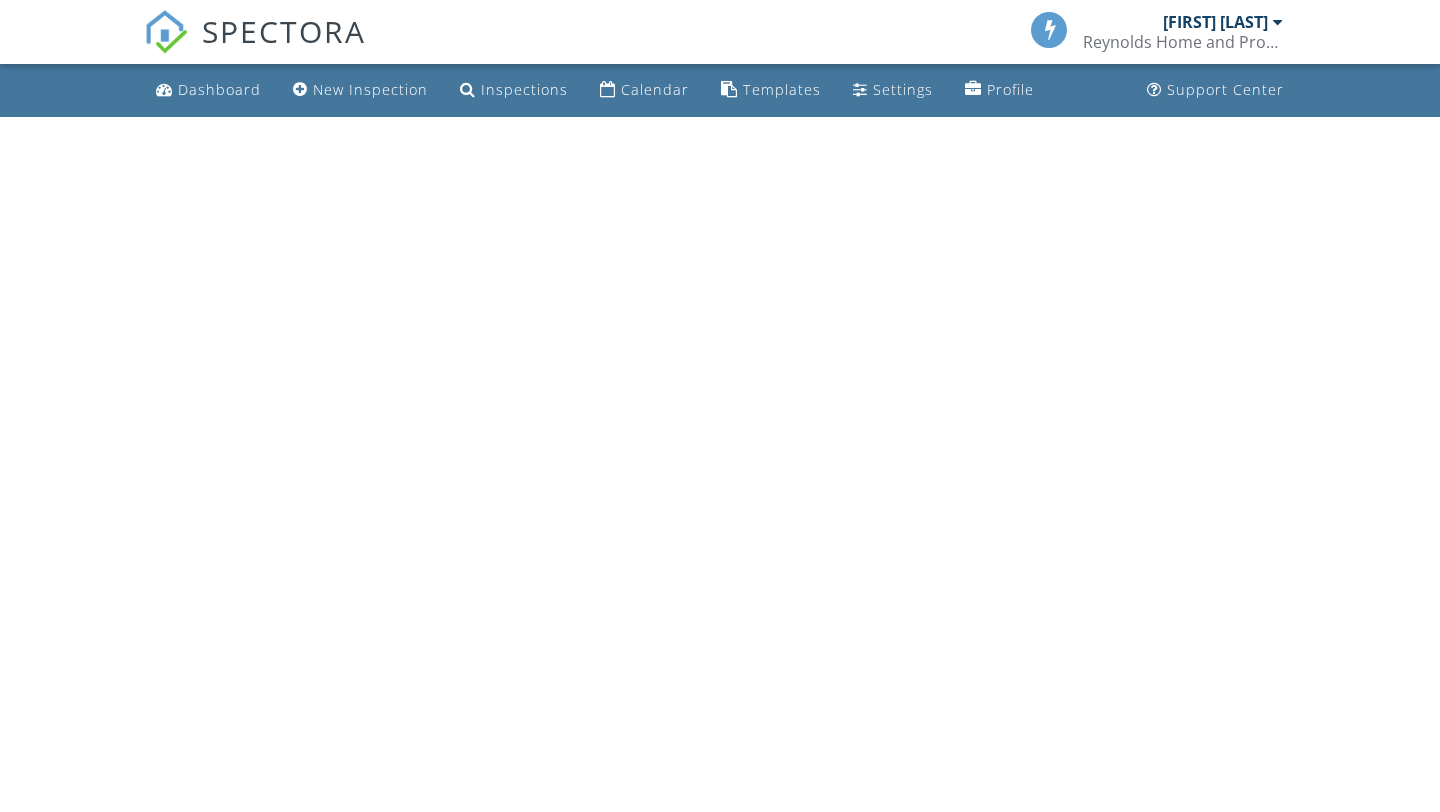 scroll, scrollTop: 0, scrollLeft: 0, axis: both 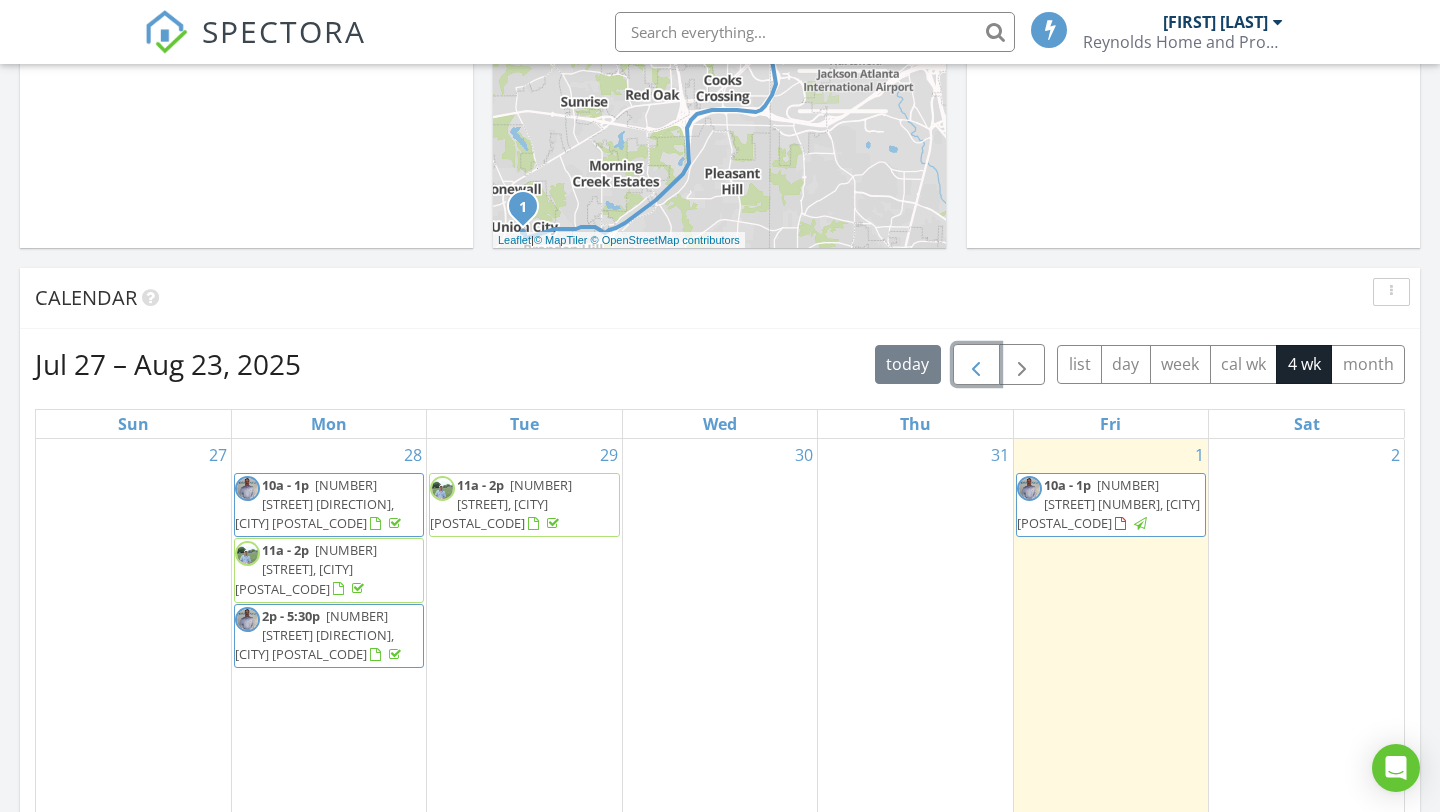 click at bounding box center (976, 365) 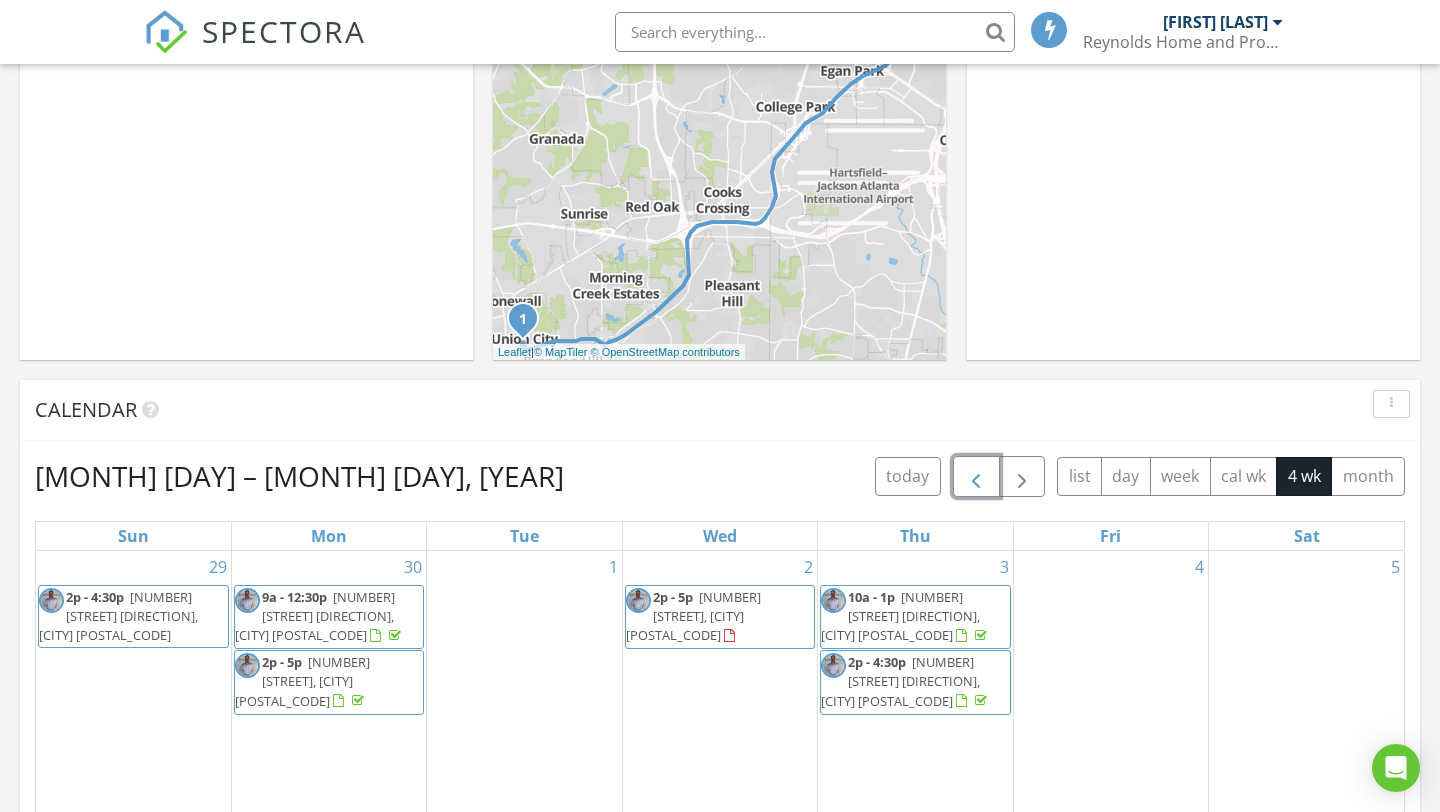 scroll, scrollTop: 0, scrollLeft: 0, axis: both 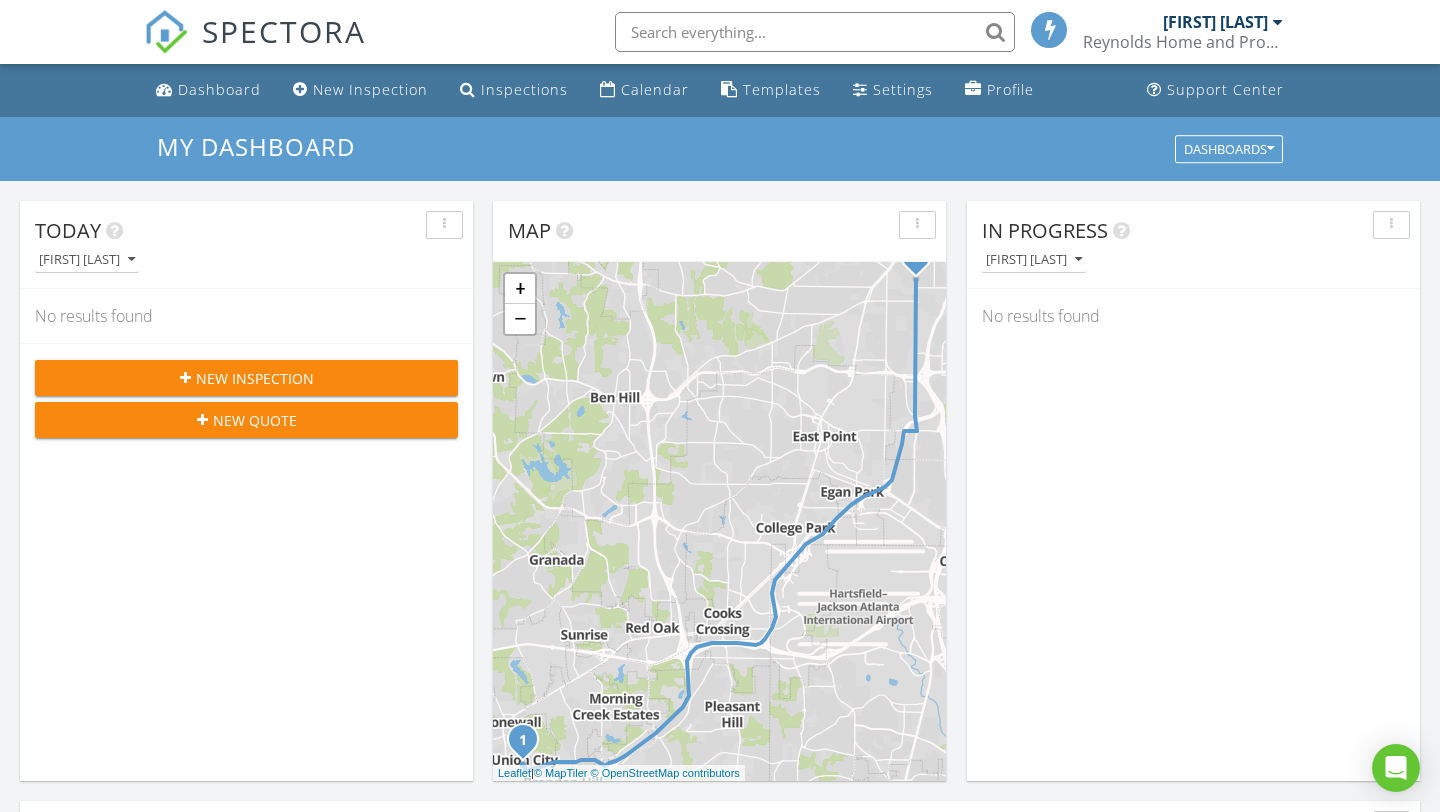 click on "SPECTORA" at bounding box center (284, 31) 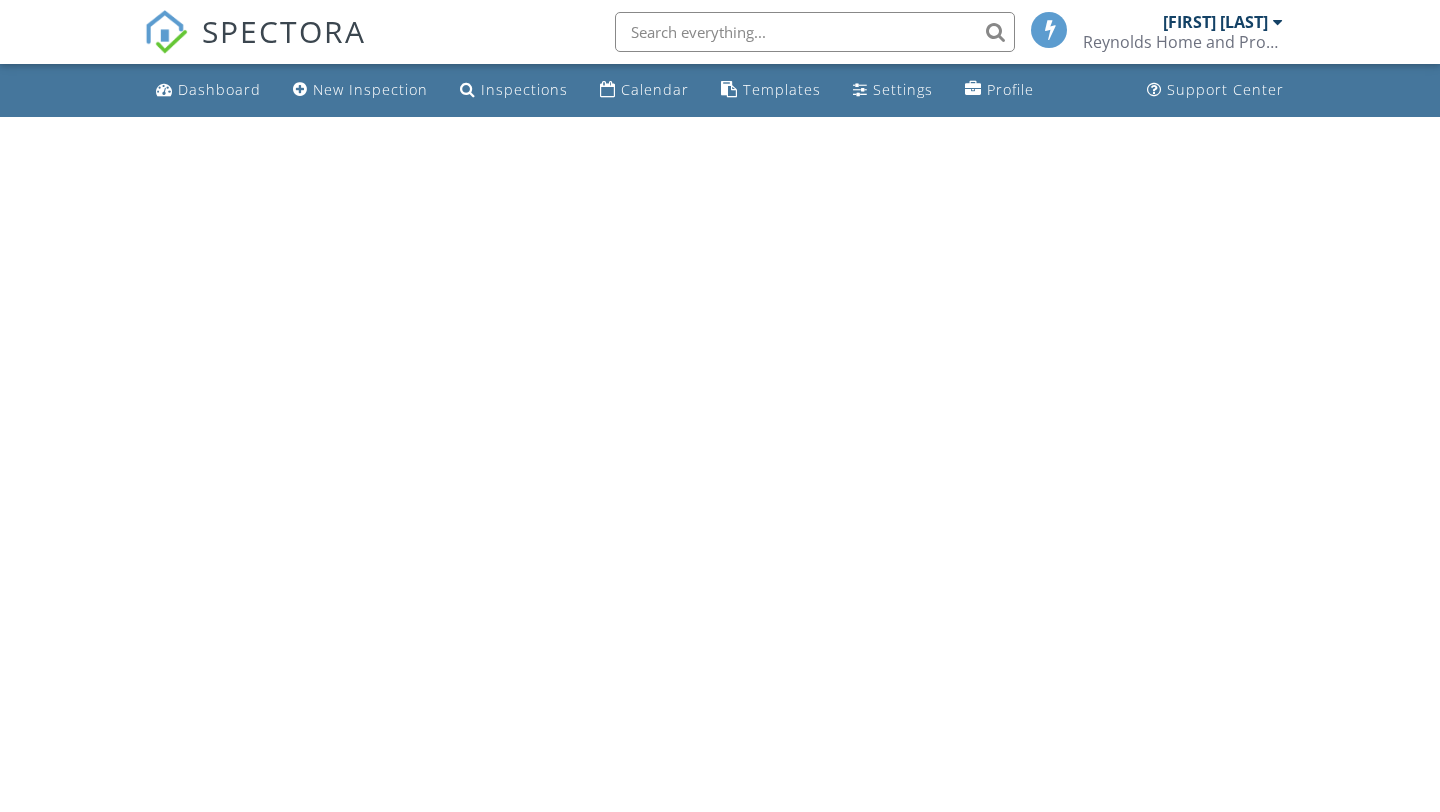 scroll, scrollTop: 0, scrollLeft: 0, axis: both 